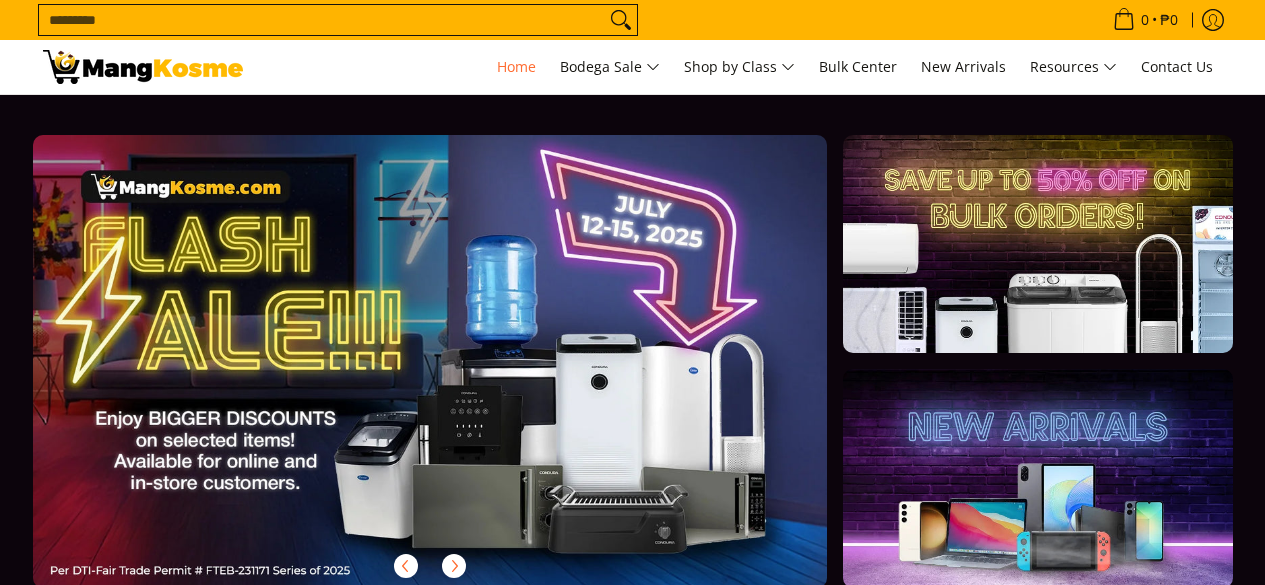 scroll, scrollTop: 113, scrollLeft: 0, axis: vertical 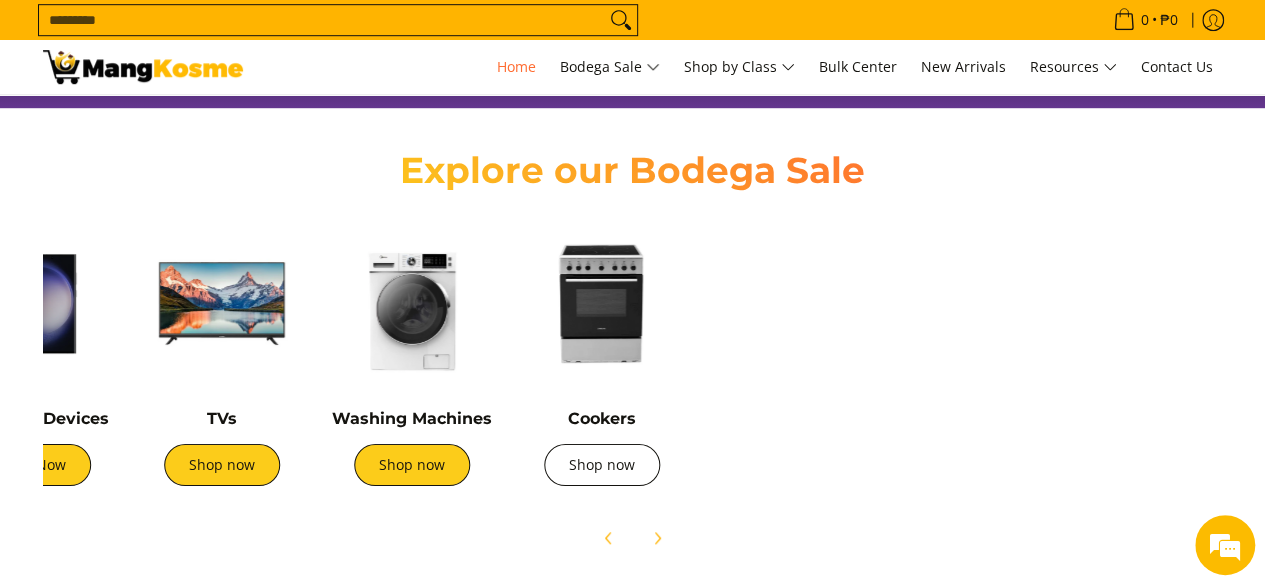 click on "Shop now" at bounding box center (602, 465) 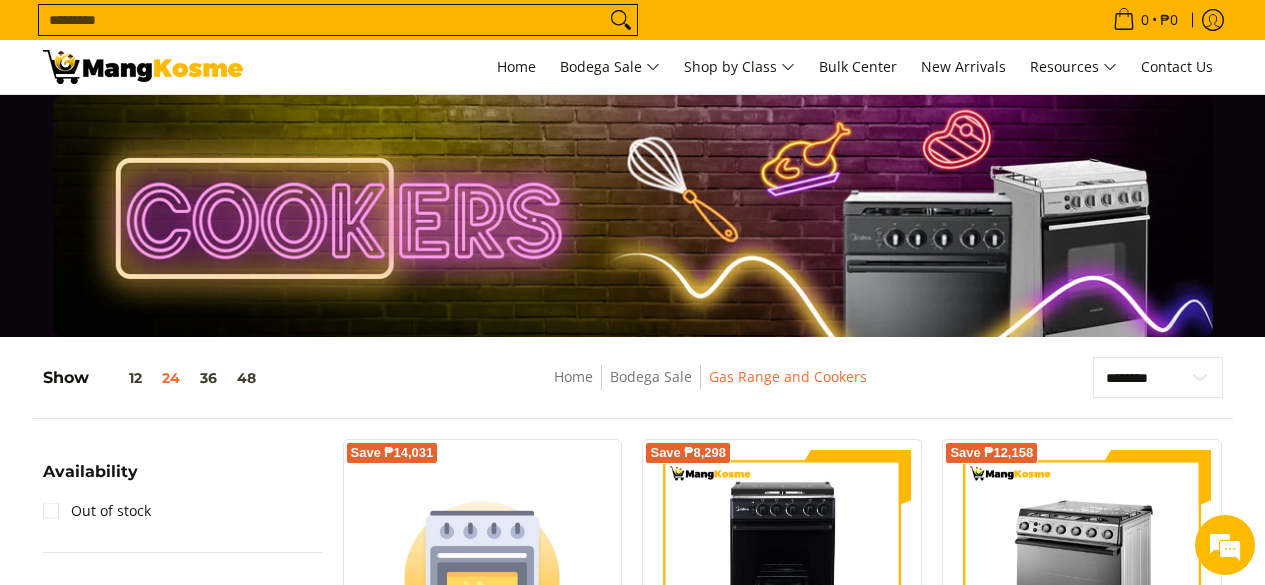 scroll, scrollTop: 122, scrollLeft: 0, axis: vertical 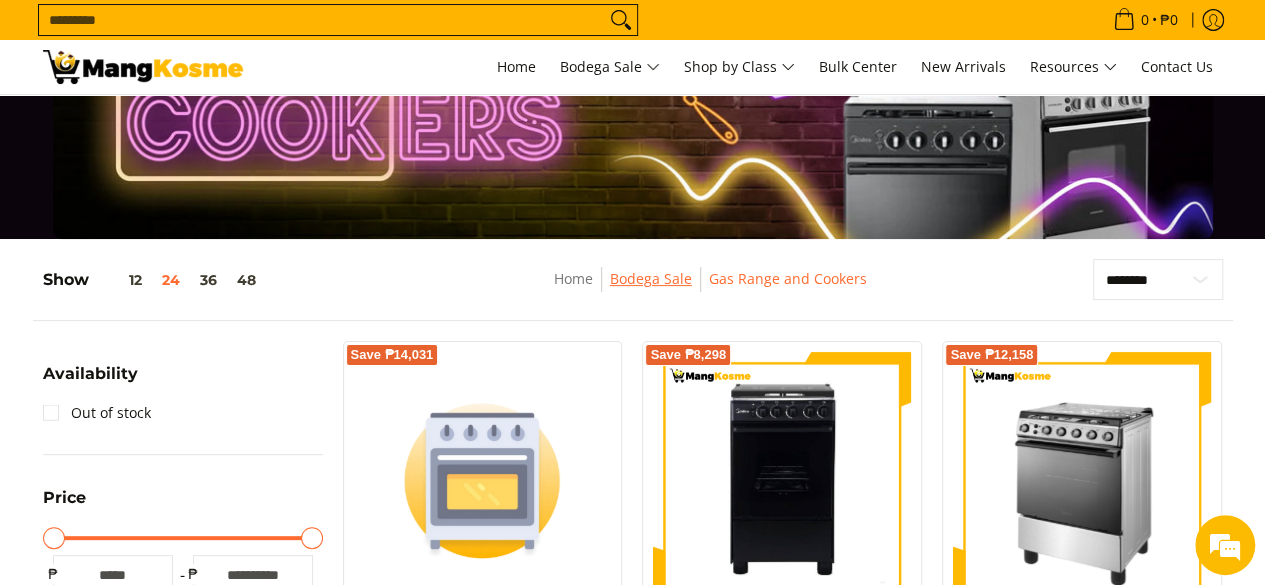 click on "Bodega Sale" at bounding box center [651, 278] 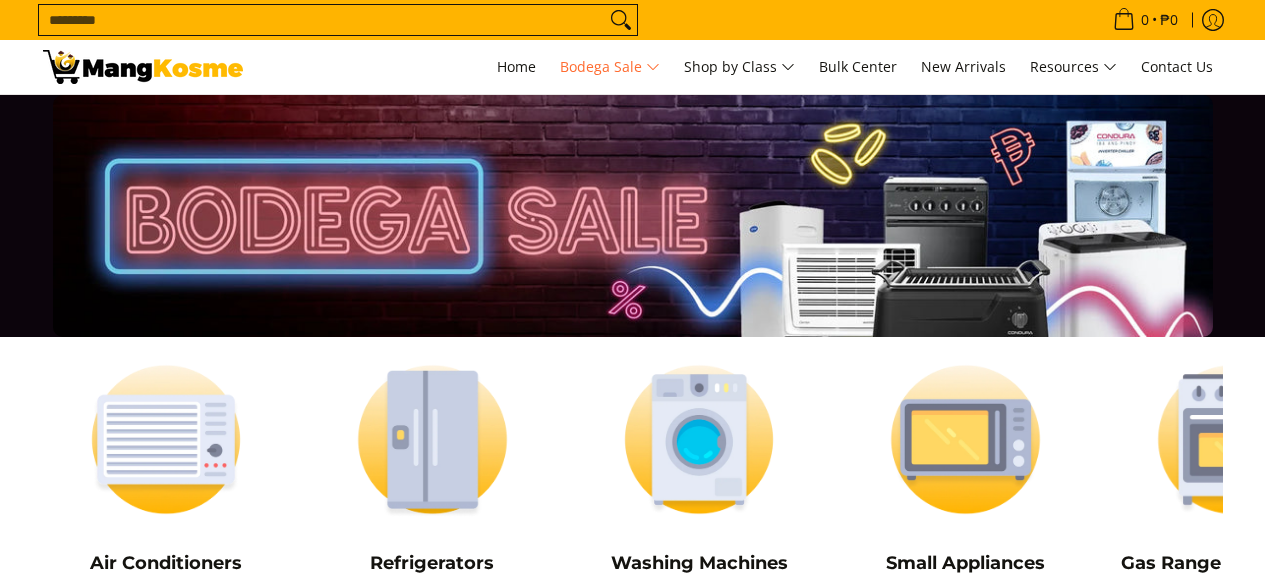 scroll, scrollTop: 196, scrollLeft: 0, axis: vertical 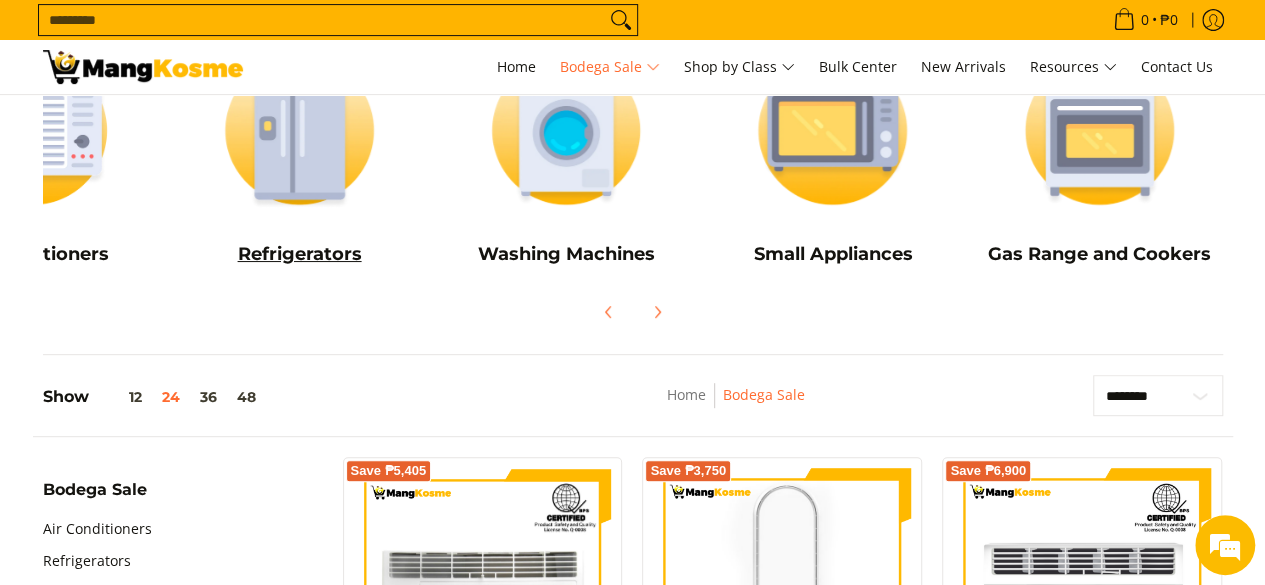 click at bounding box center (299, 130) 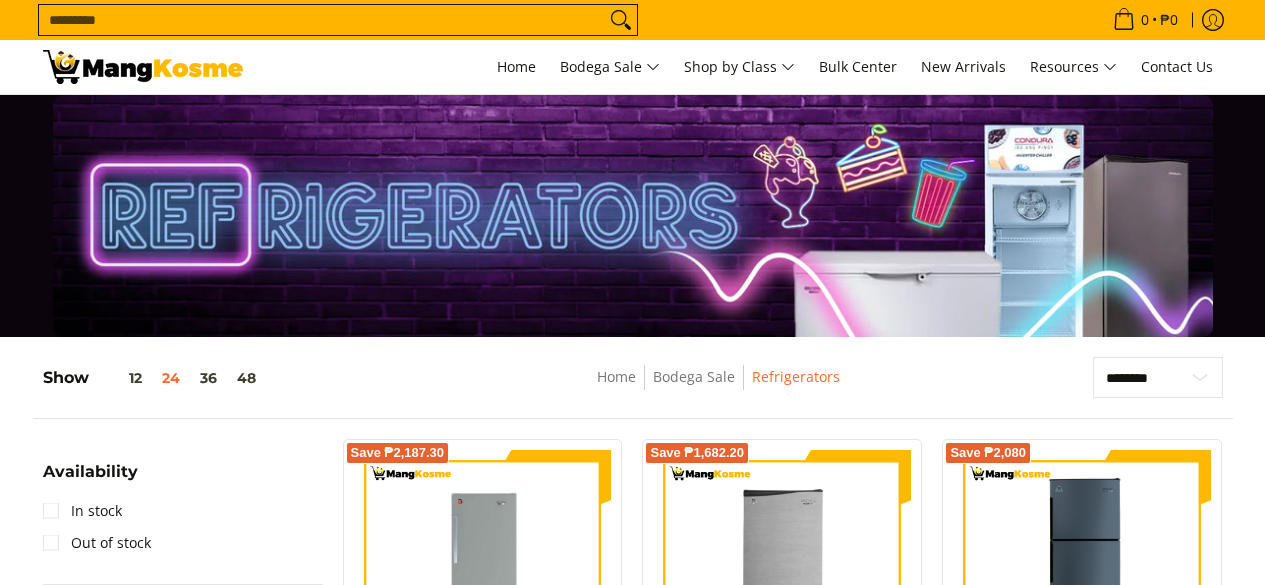 scroll, scrollTop: 162, scrollLeft: 0, axis: vertical 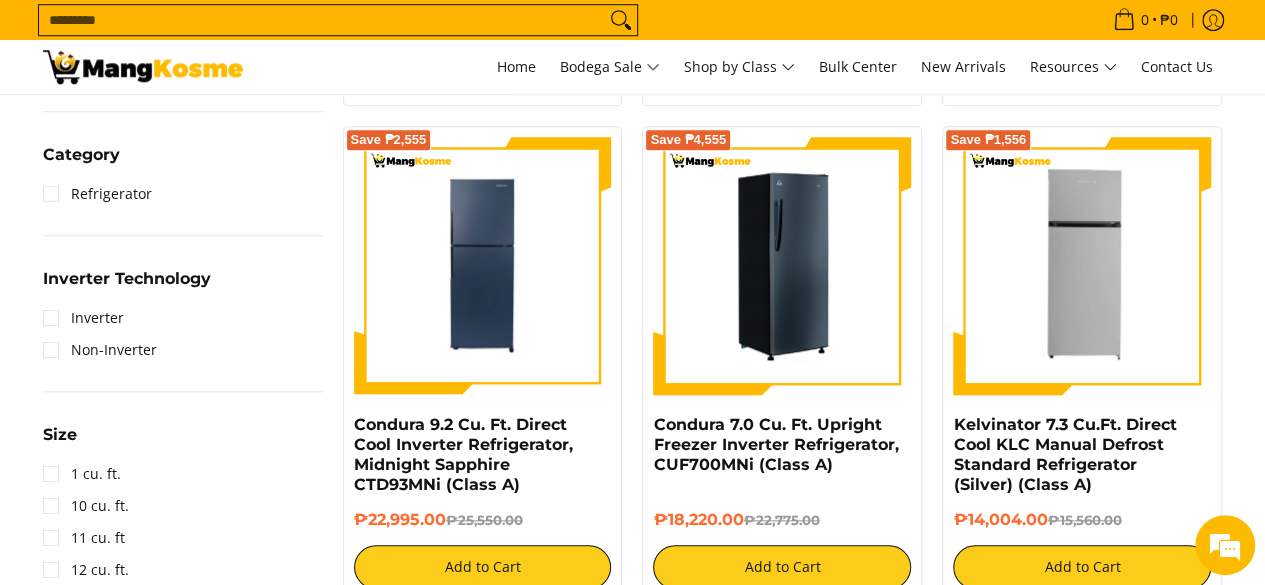 click at bounding box center [782, 266] 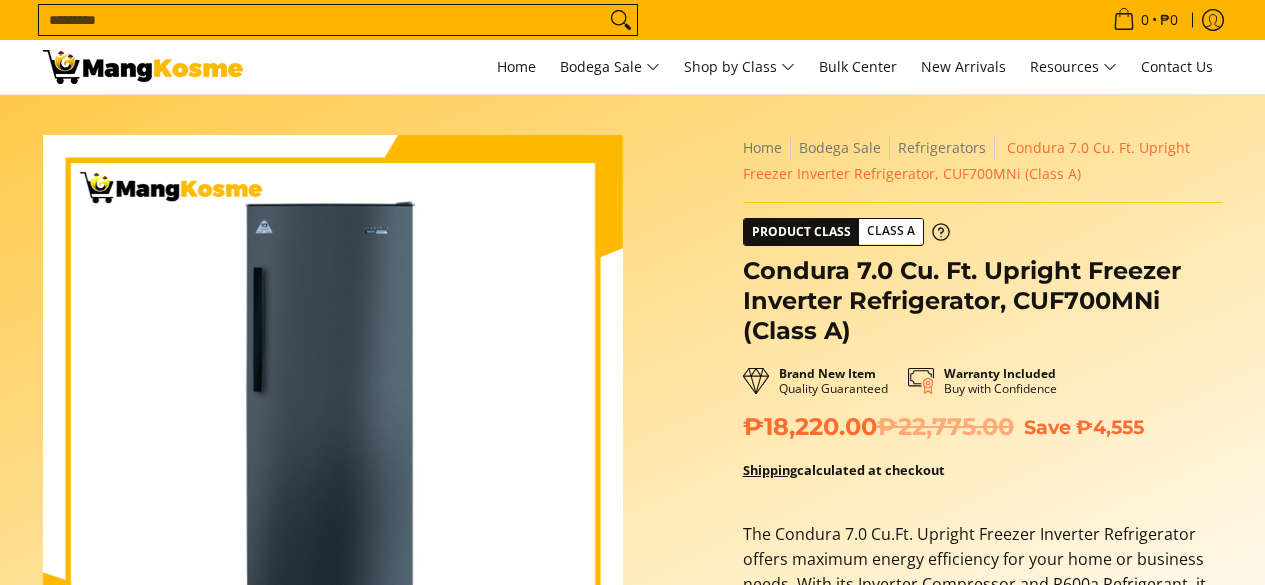 scroll, scrollTop: 67, scrollLeft: 0, axis: vertical 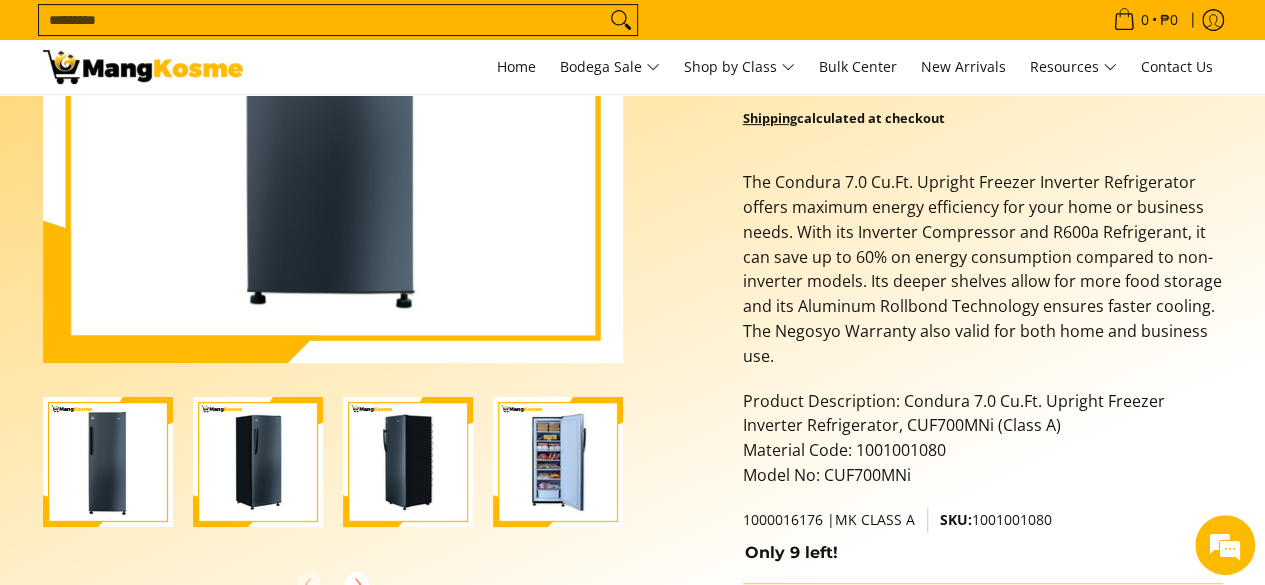 click at bounding box center (558, 462) 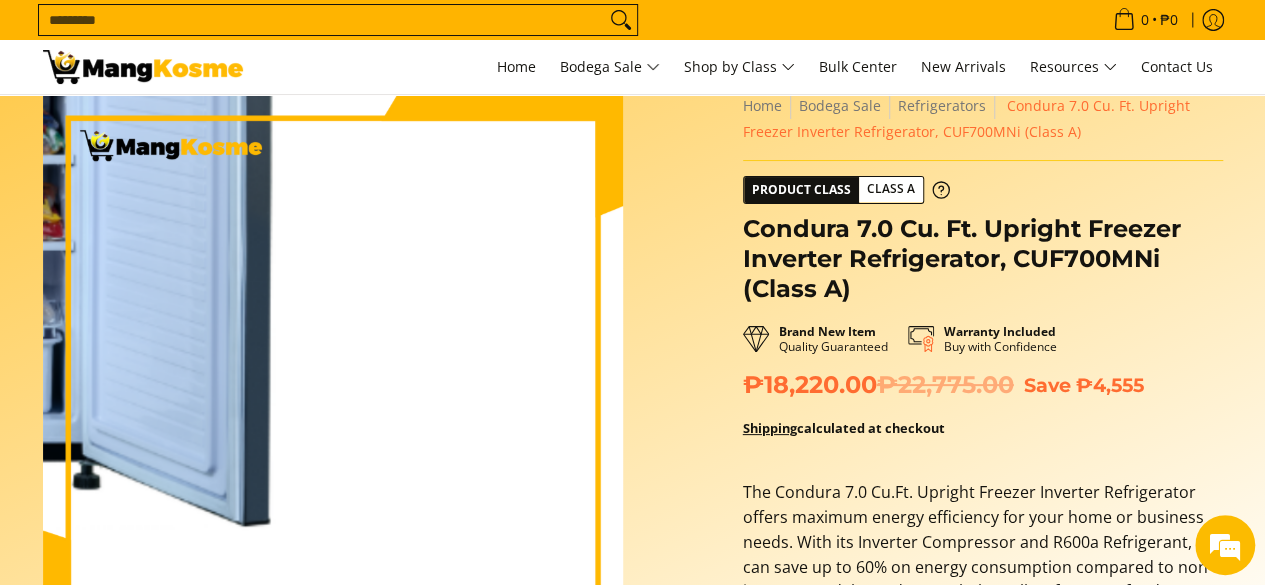 scroll, scrollTop: 57, scrollLeft: 0, axis: vertical 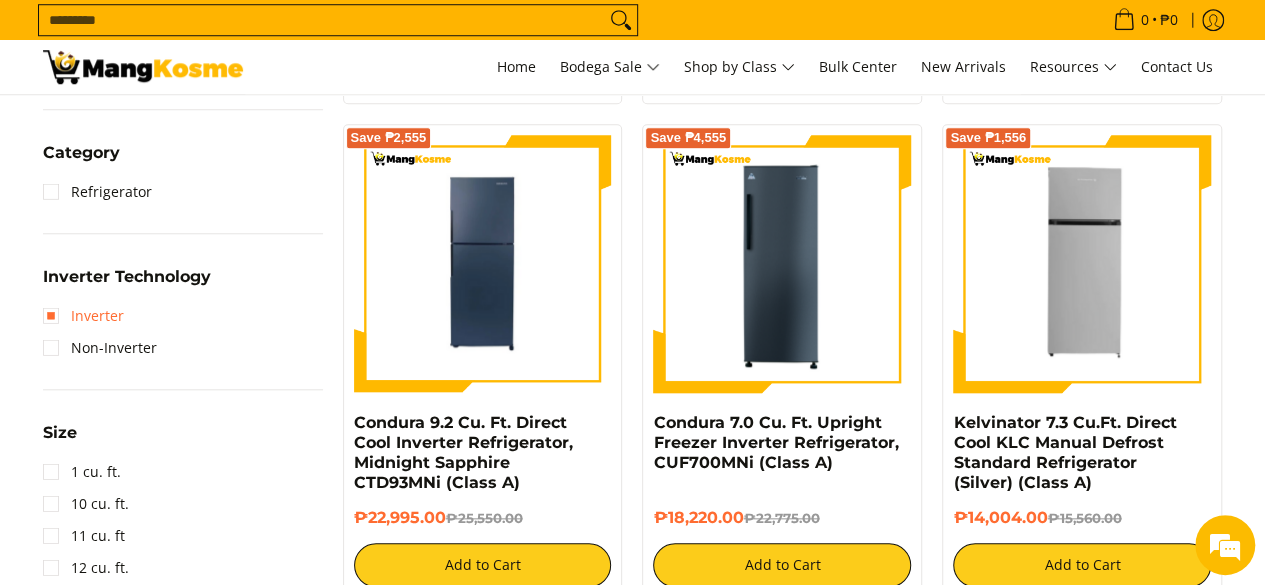 click on "Inverter" at bounding box center (83, 316) 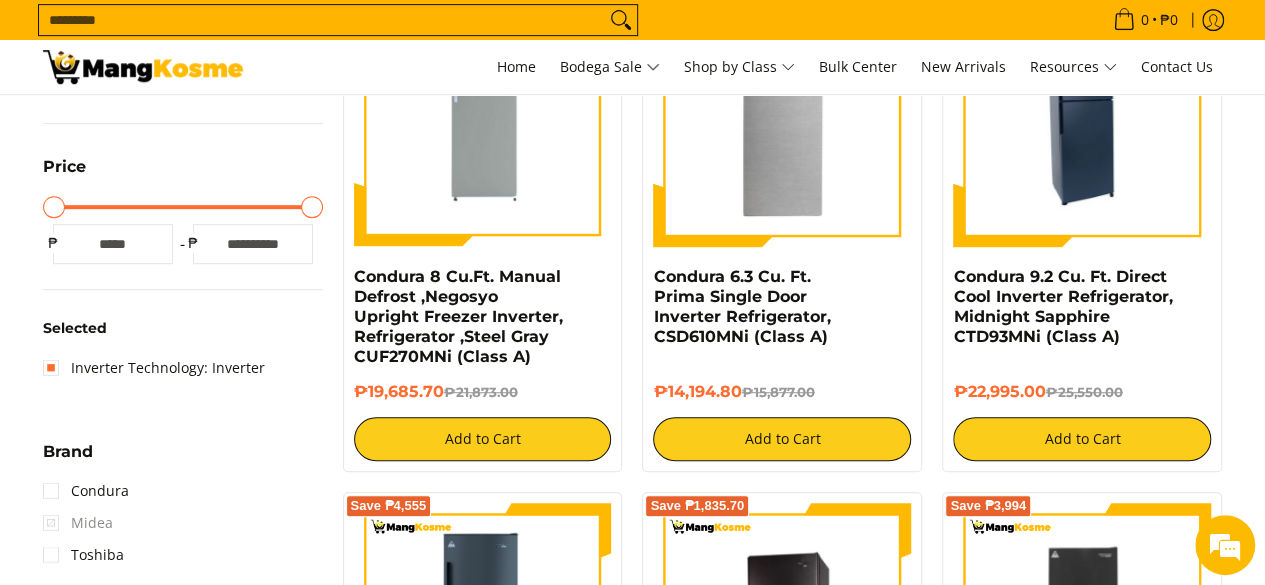 scroll, scrollTop: 460, scrollLeft: 0, axis: vertical 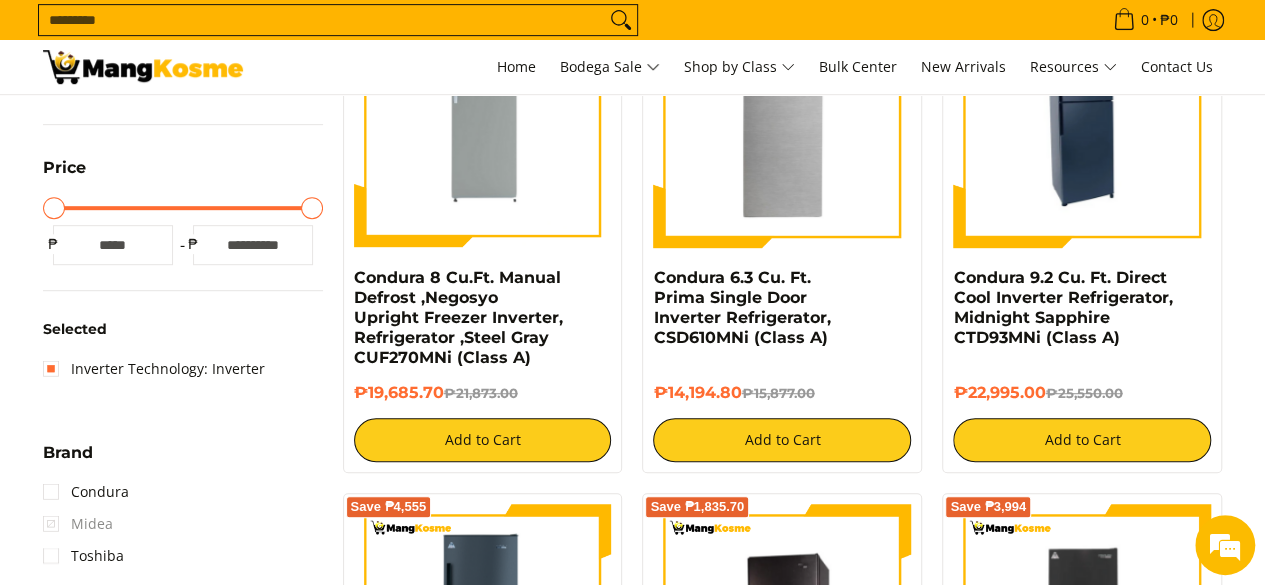 click at bounding box center (1082, 119) 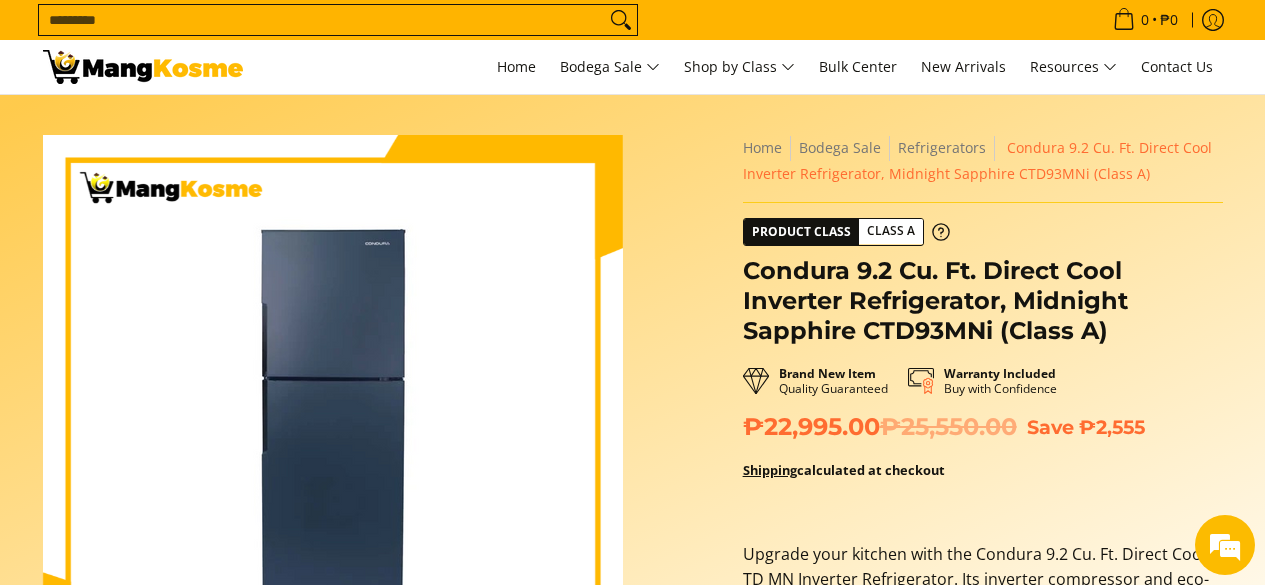 scroll, scrollTop: 102, scrollLeft: 0, axis: vertical 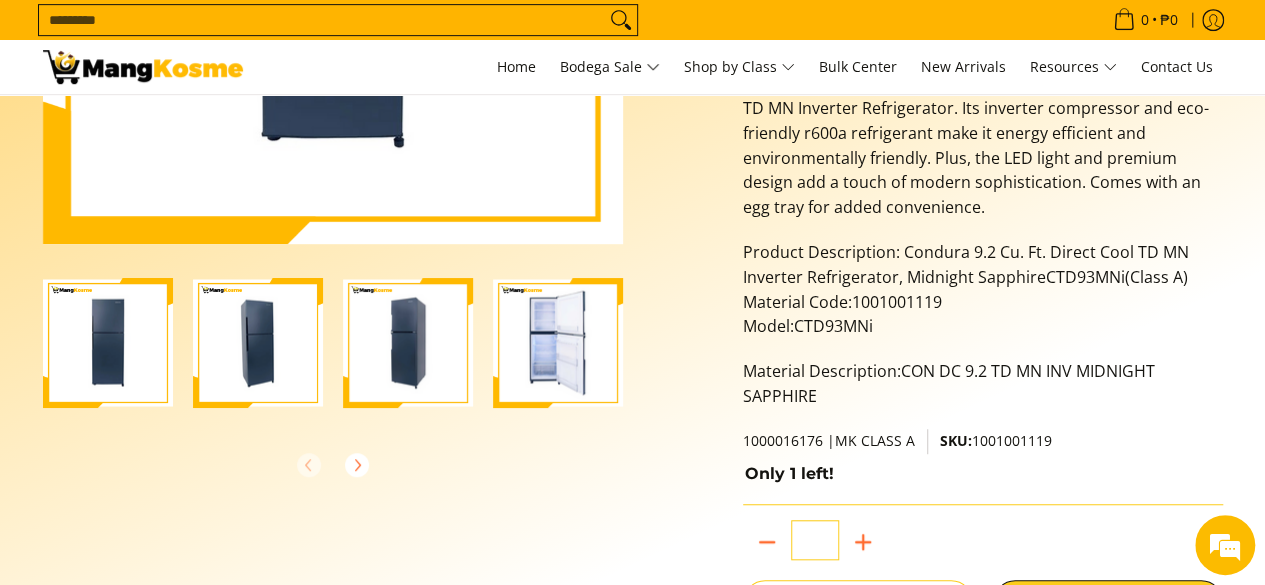 click at bounding box center [558, 343] 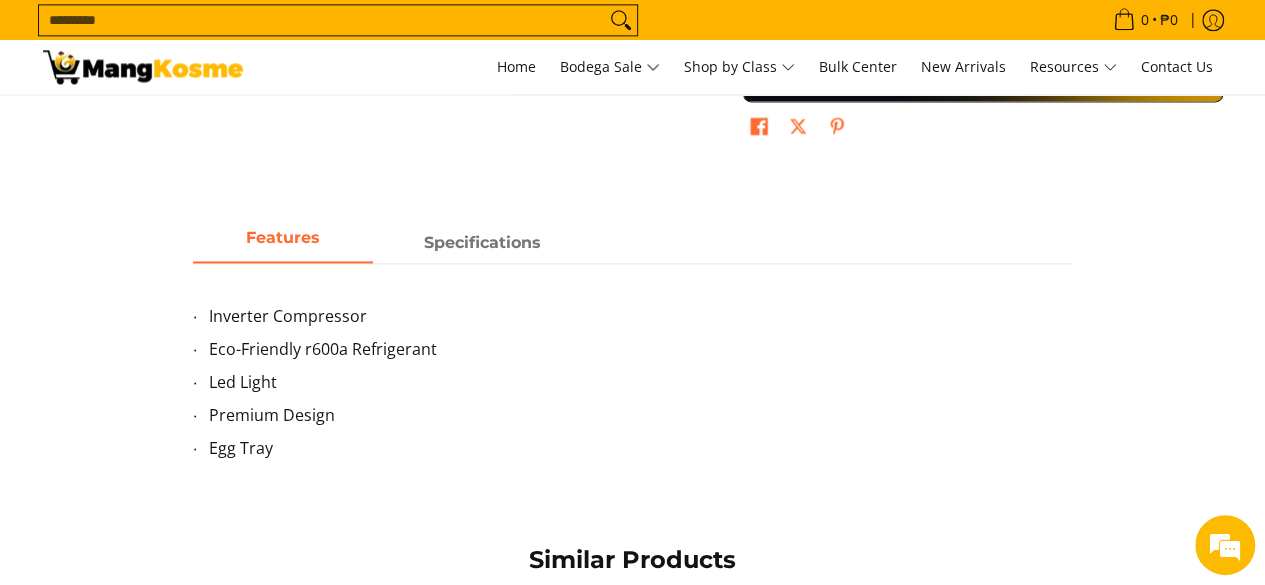 scroll, scrollTop: 1380, scrollLeft: 0, axis: vertical 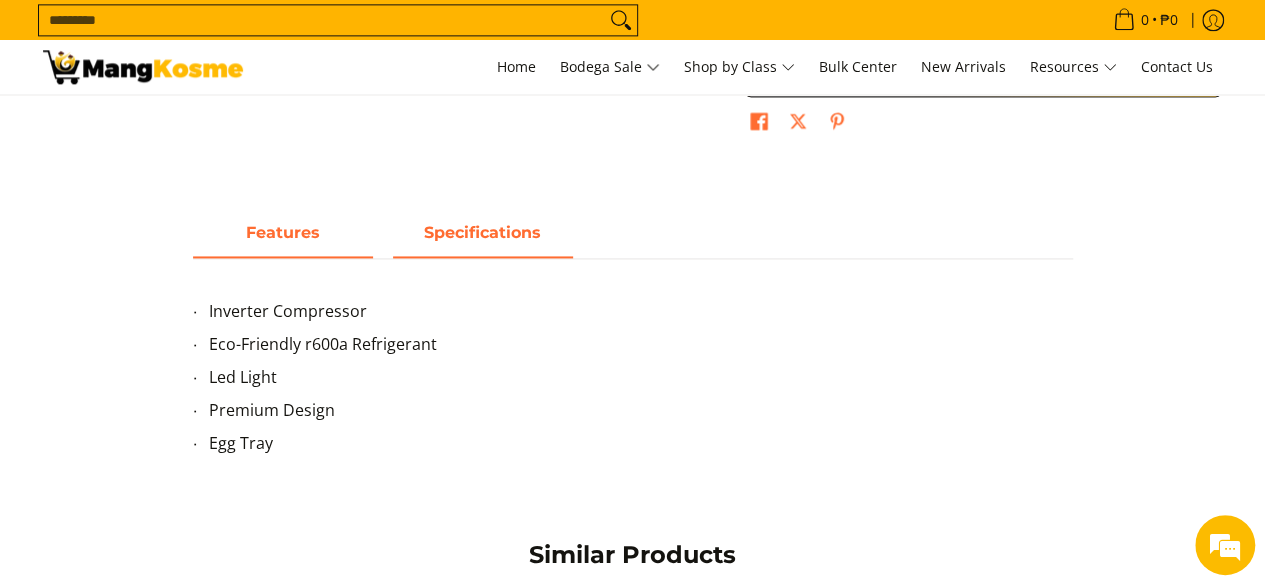 click on "Specifications" at bounding box center [482, 232] 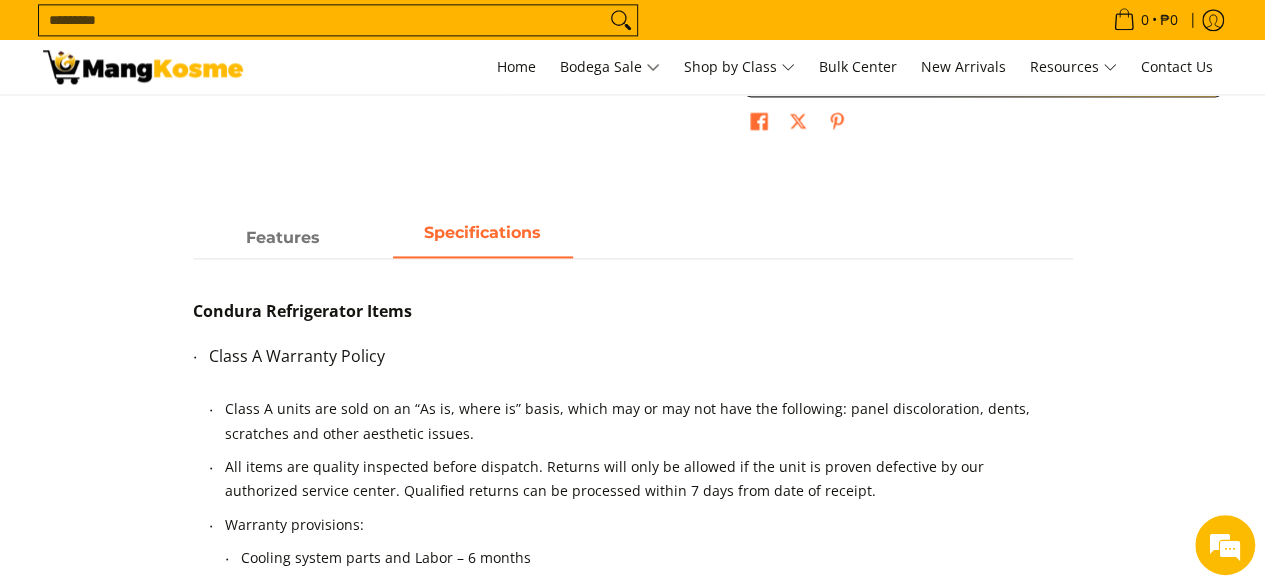 scroll, scrollTop: 0, scrollLeft: 0, axis: both 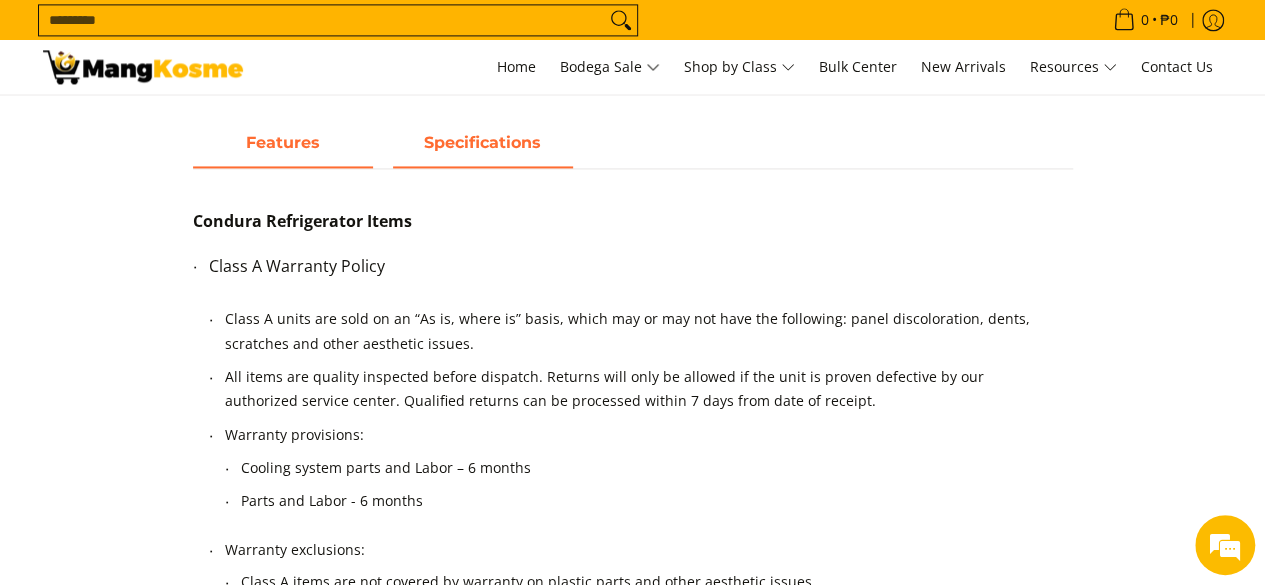 click on "Features" at bounding box center (283, 142) 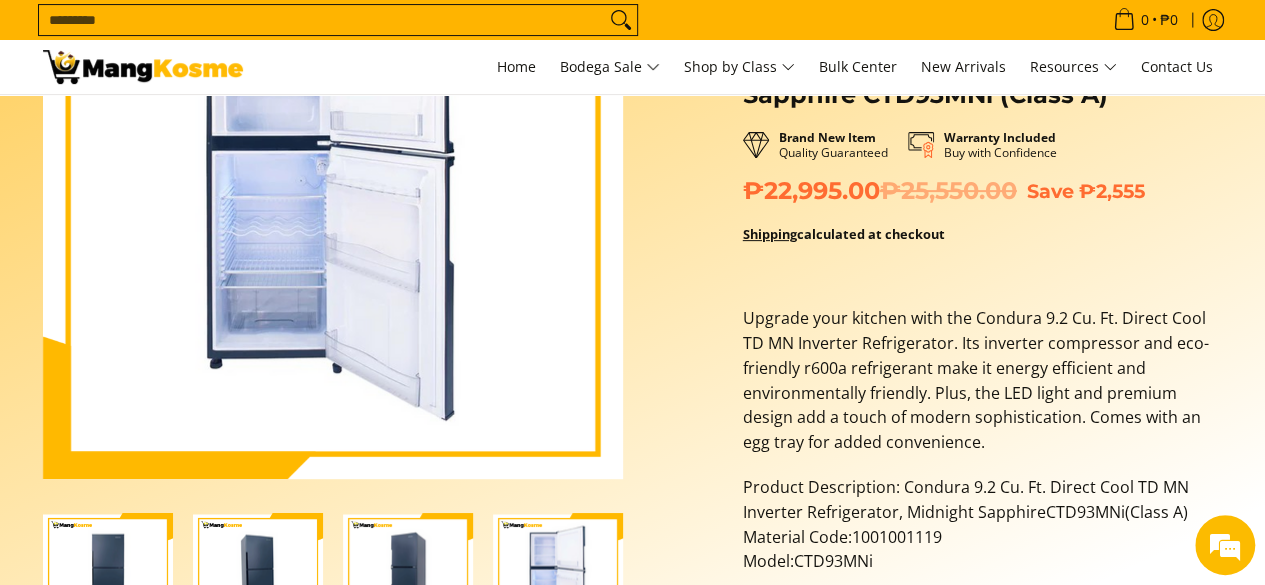 scroll, scrollTop: 0, scrollLeft: 0, axis: both 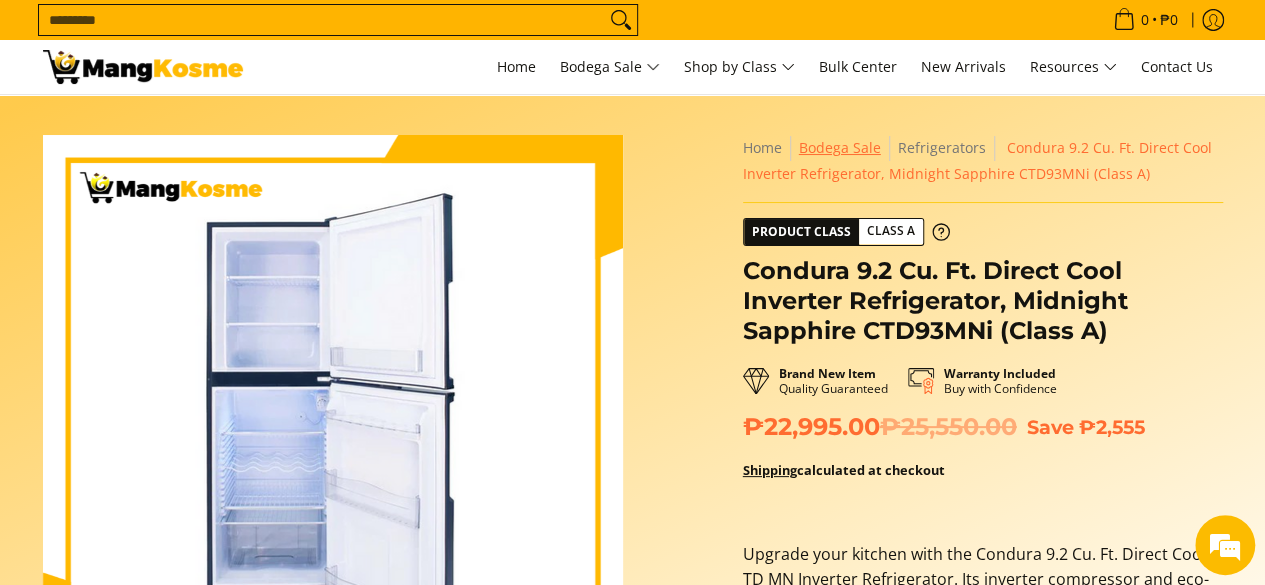 click on "Bodega Sale" at bounding box center (840, 147) 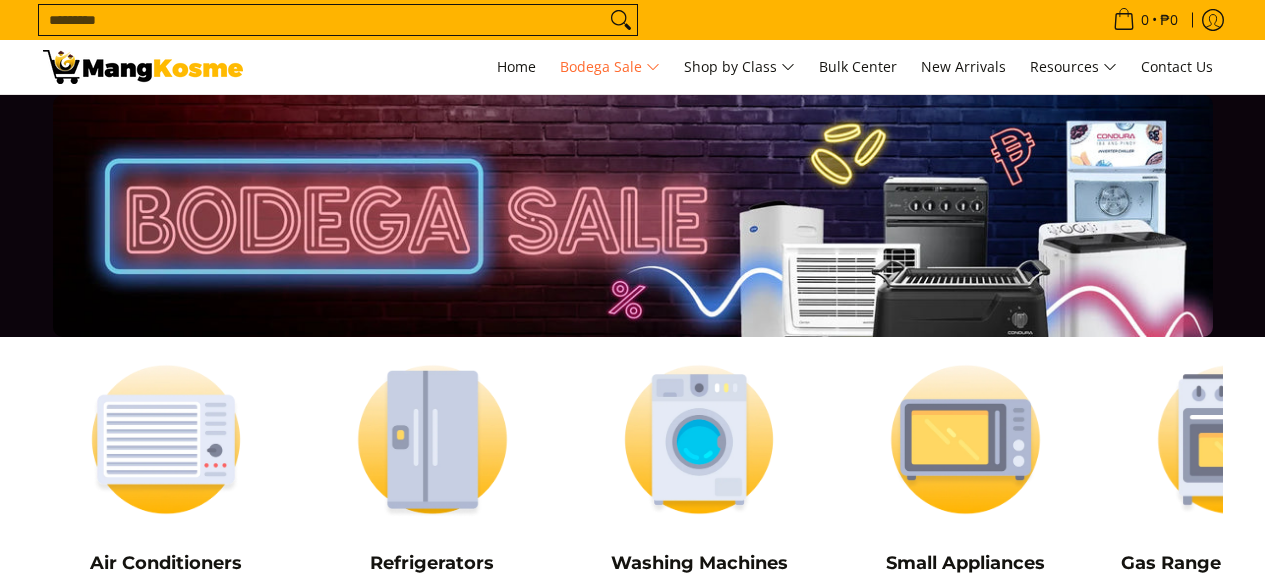 scroll, scrollTop: 160, scrollLeft: 0, axis: vertical 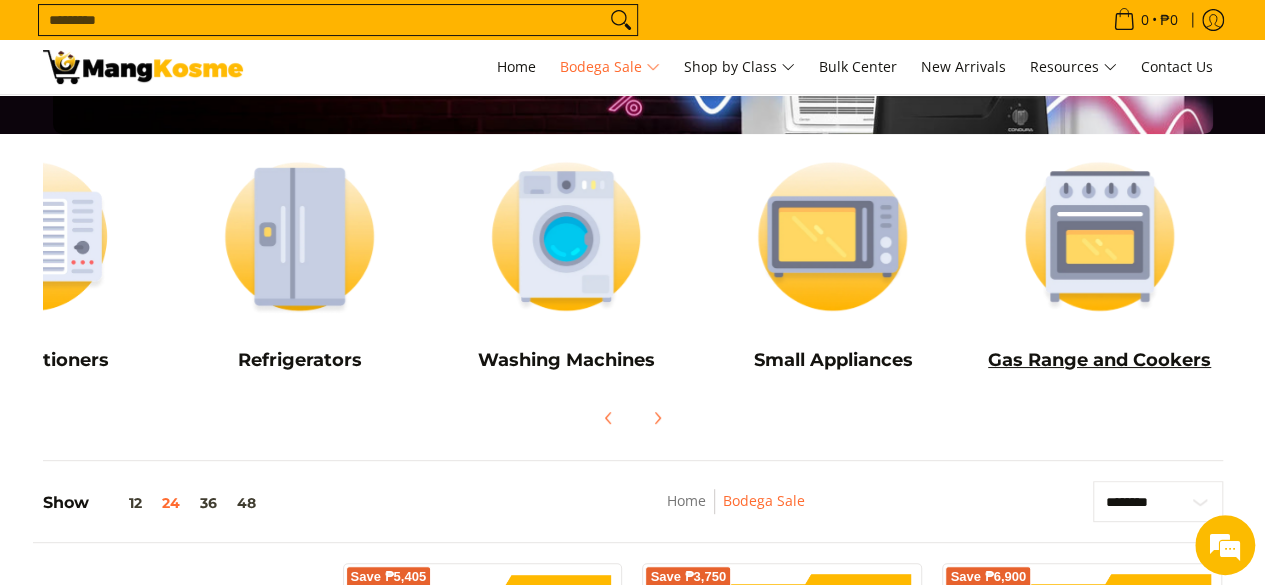 click at bounding box center (1099, 236) 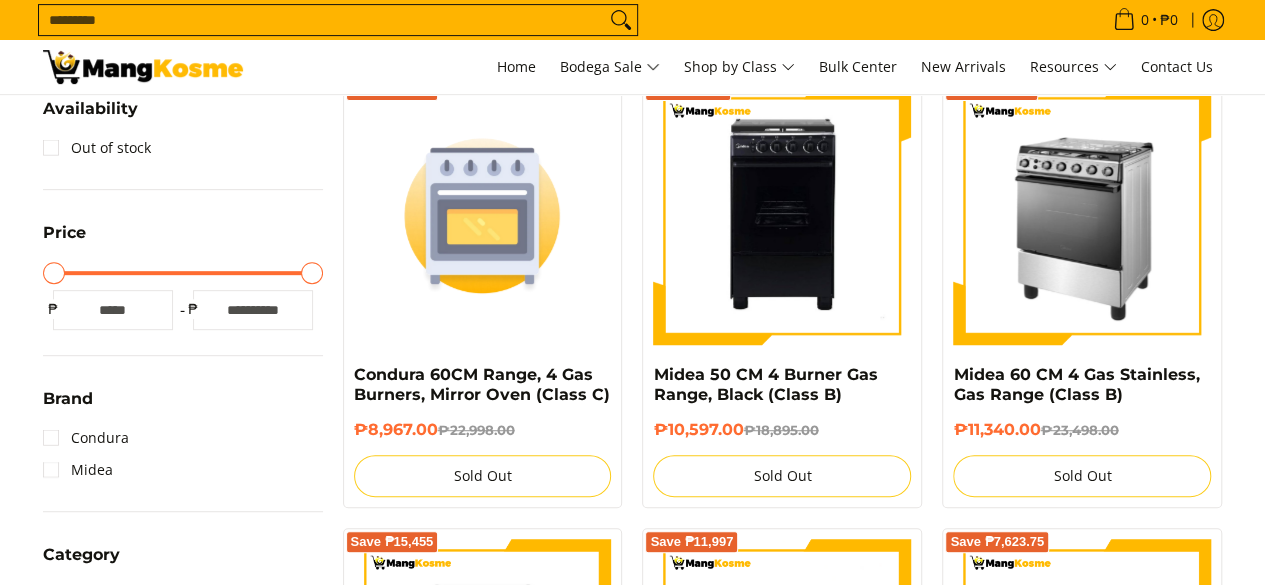 scroll, scrollTop: 0, scrollLeft: 0, axis: both 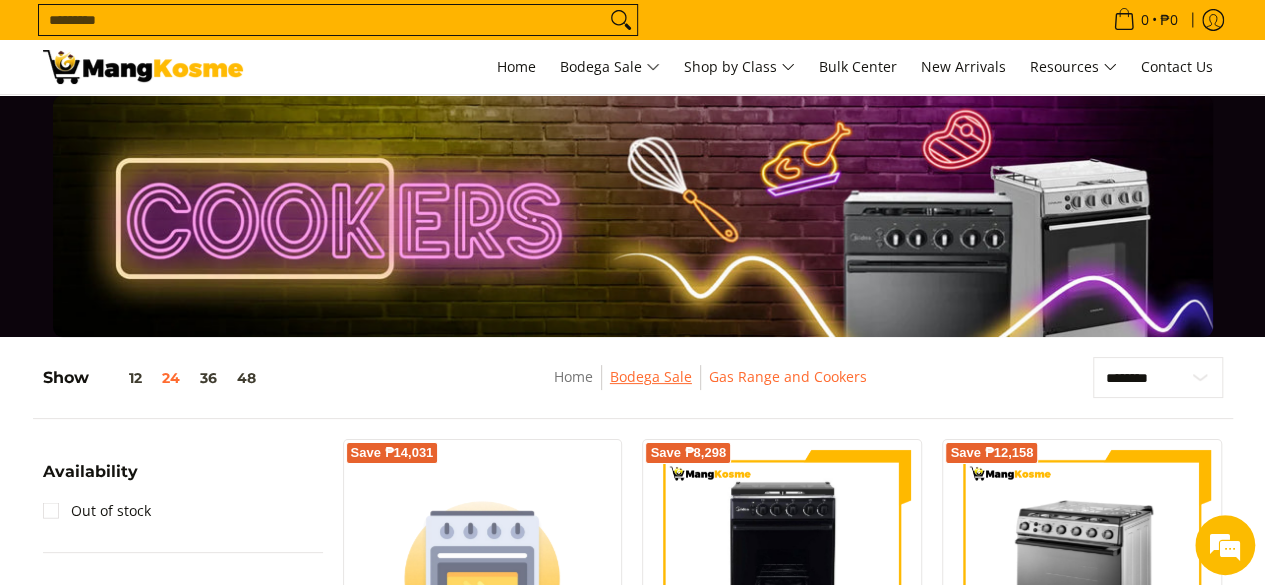 click on "Bodega Sale" at bounding box center [651, 376] 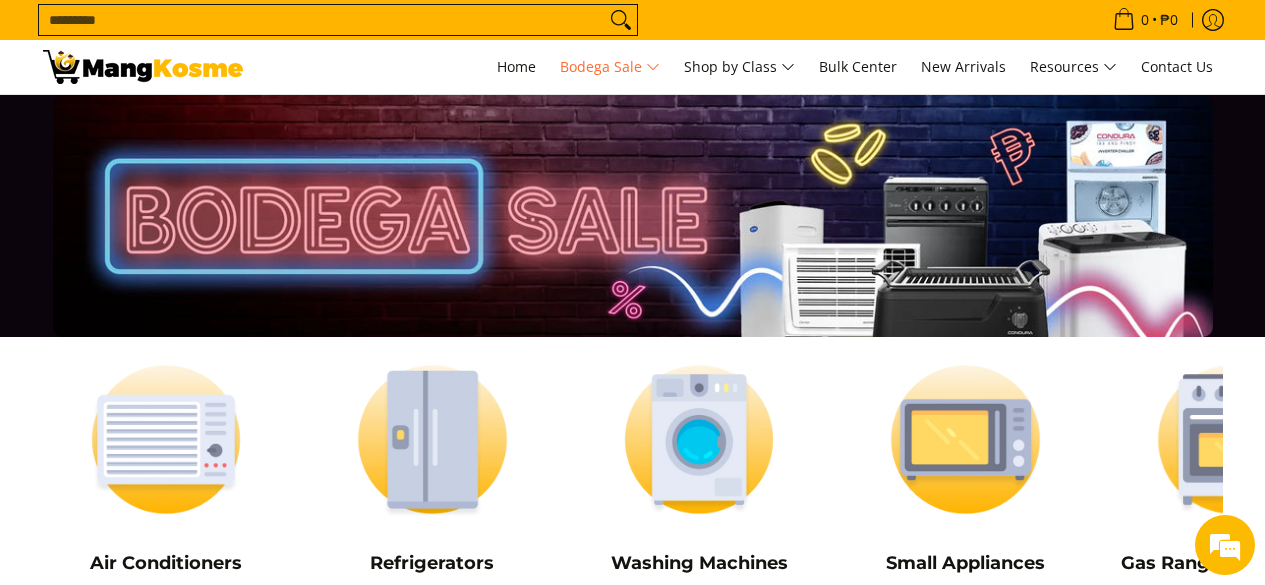 scroll, scrollTop: 224, scrollLeft: 0, axis: vertical 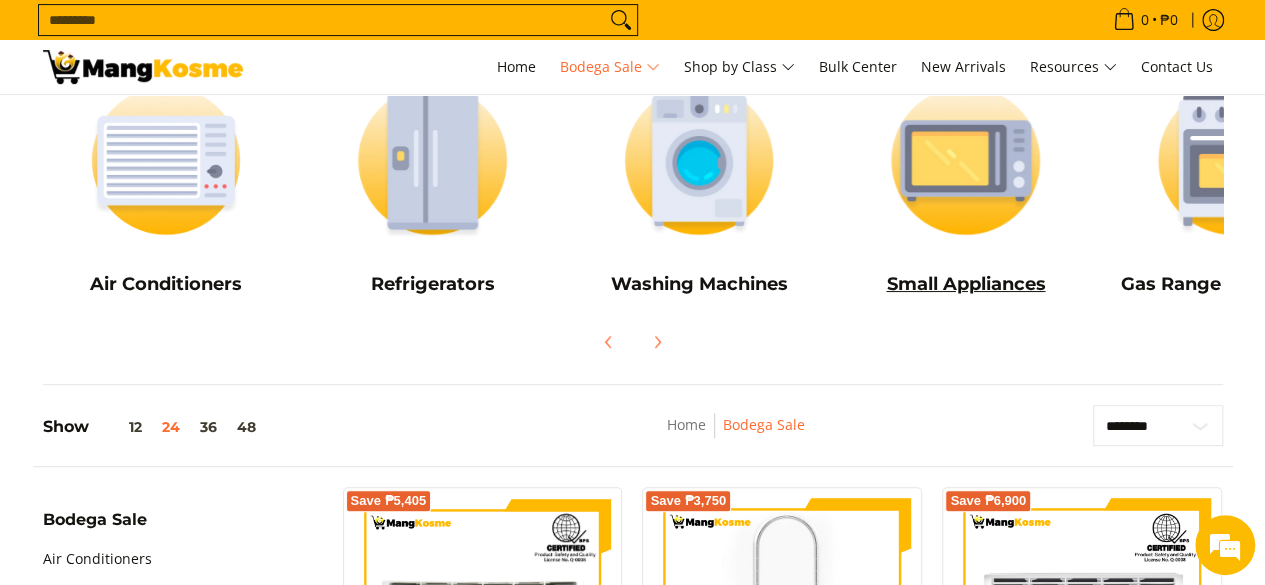click at bounding box center (965, 160) 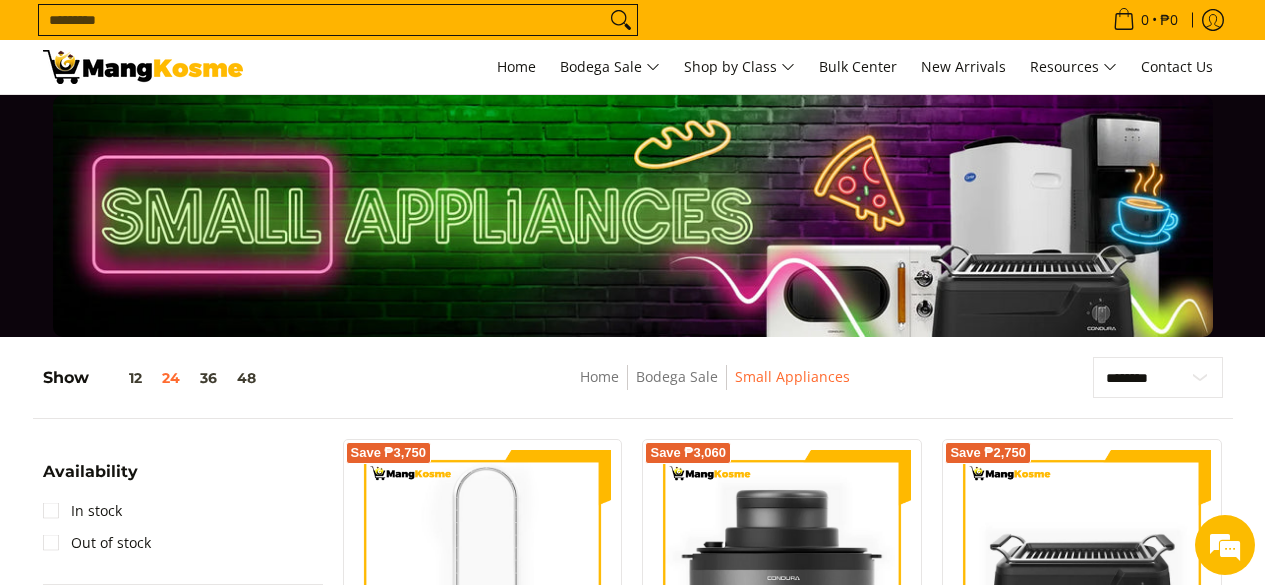 scroll, scrollTop: 278, scrollLeft: 0, axis: vertical 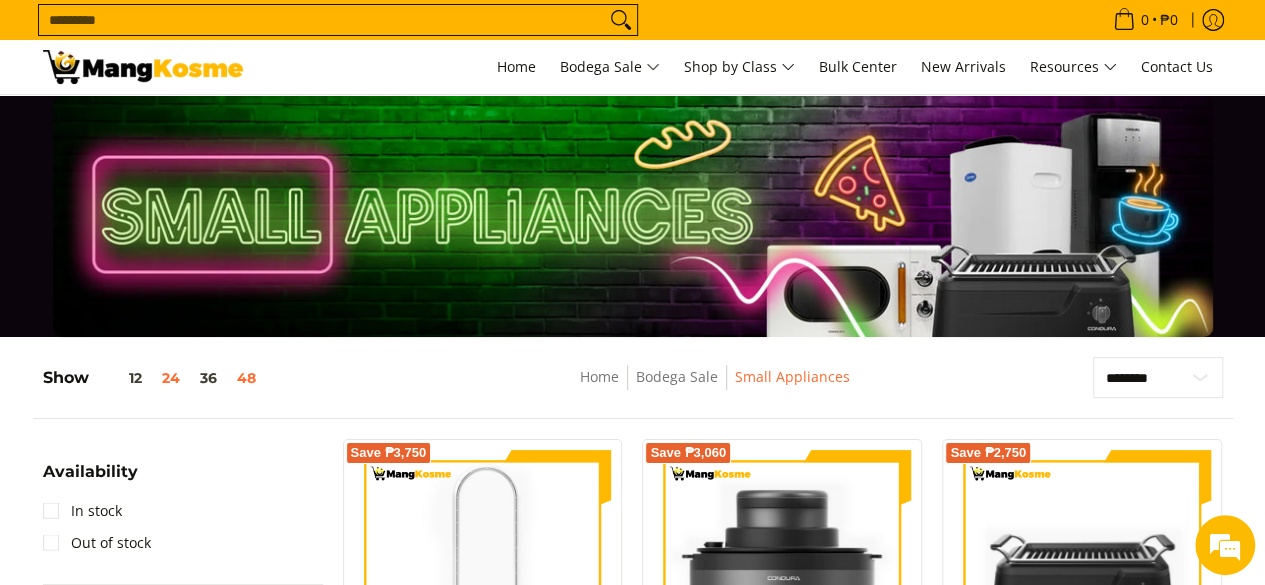 click on "48" at bounding box center (246, 378) 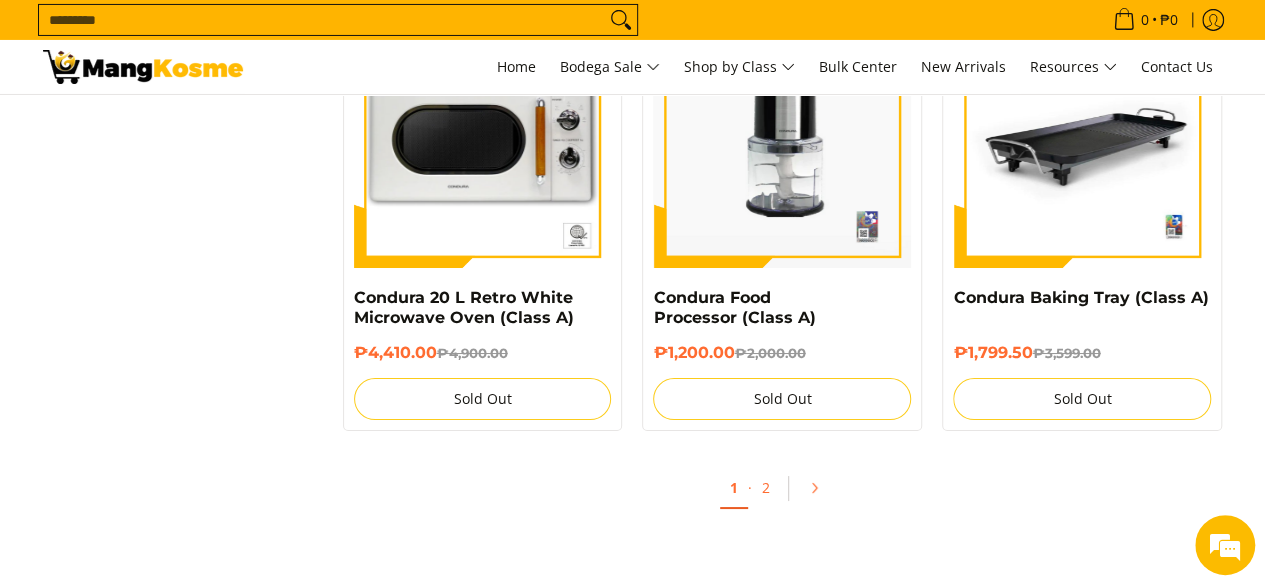 scroll, scrollTop: 7356, scrollLeft: 0, axis: vertical 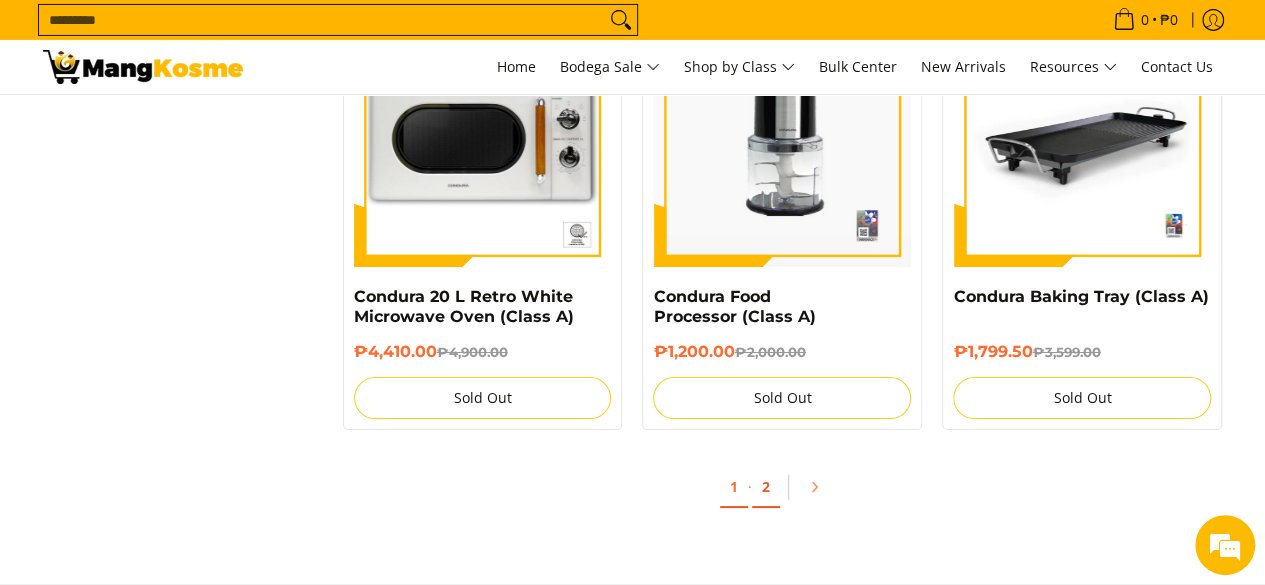 click on "2" at bounding box center [766, 487] 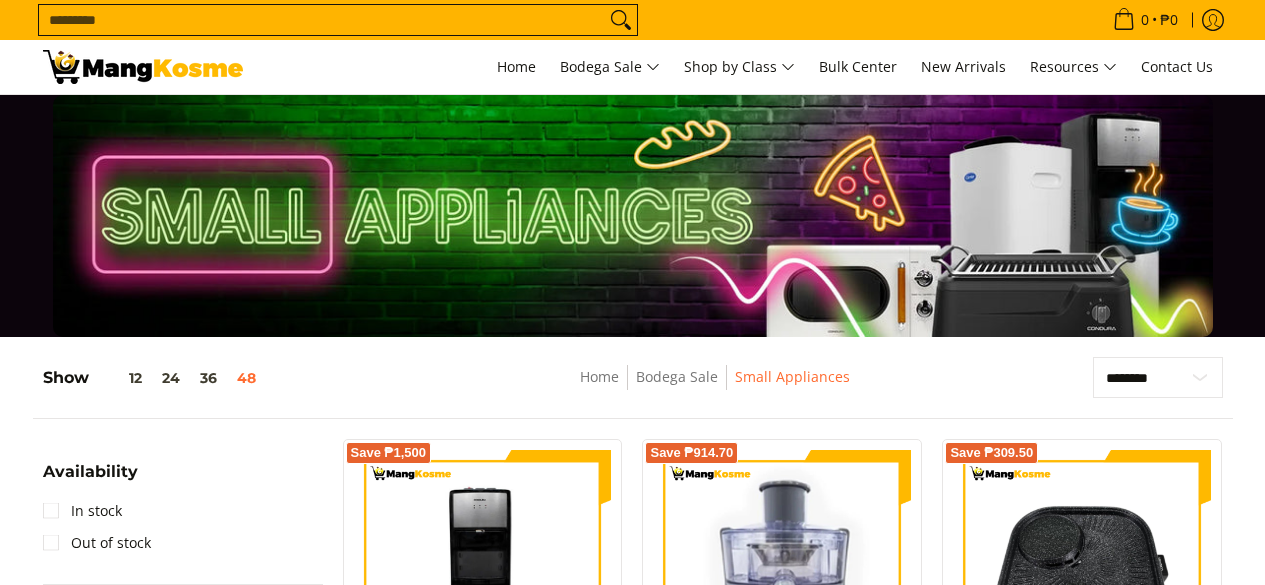 scroll, scrollTop: 231, scrollLeft: 0, axis: vertical 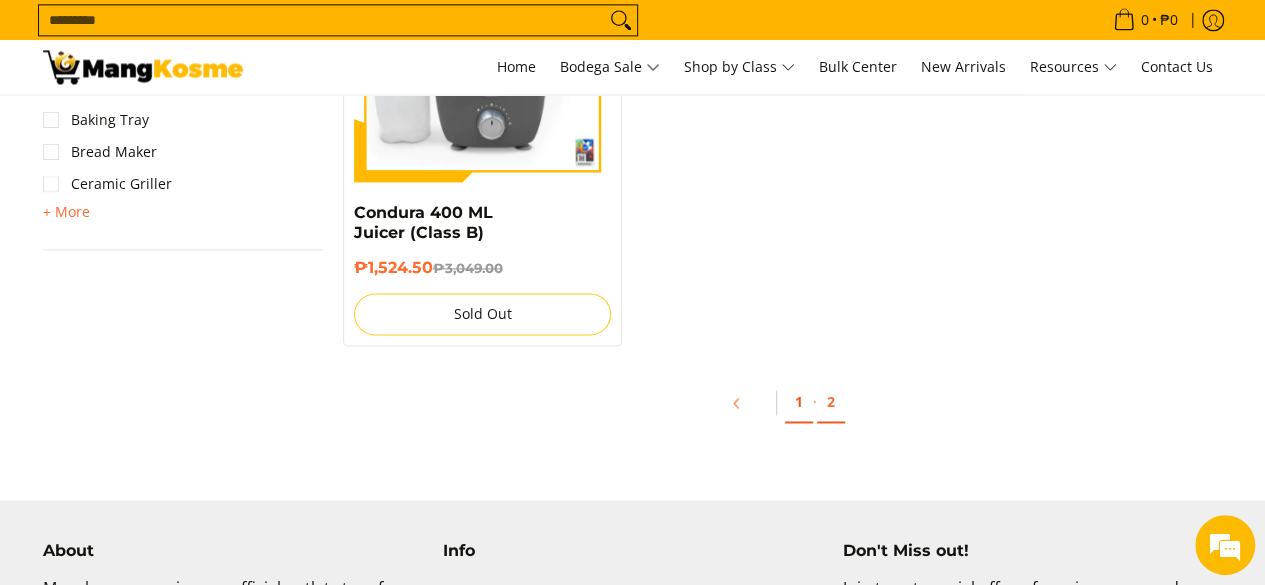 click on "1" at bounding box center (799, 402) 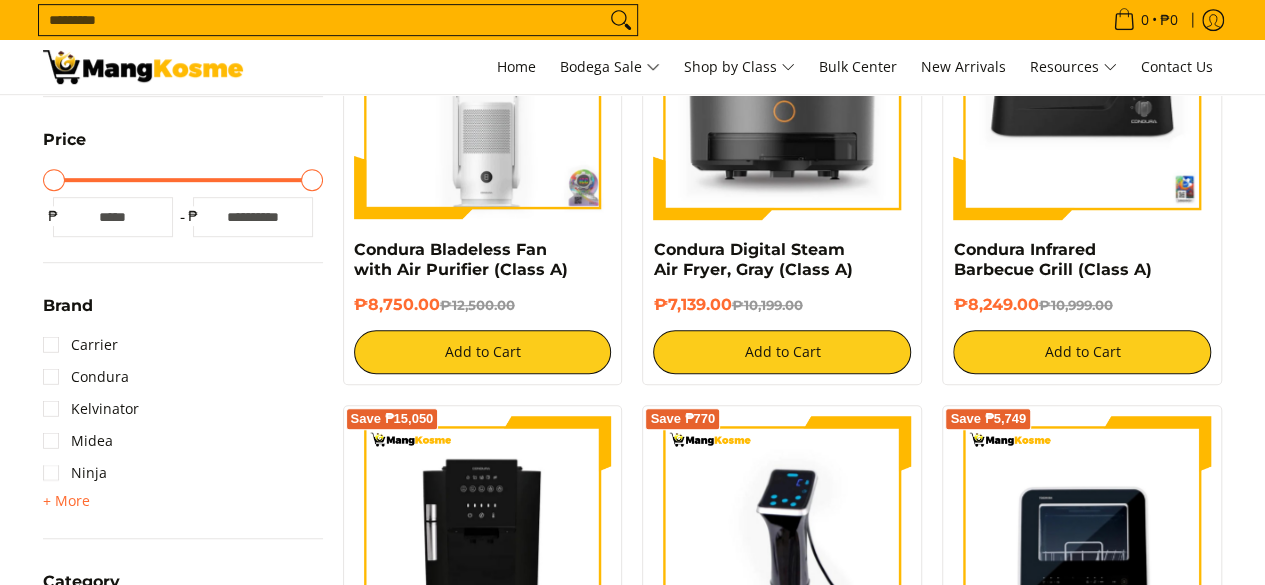 scroll, scrollTop: 0, scrollLeft: 0, axis: both 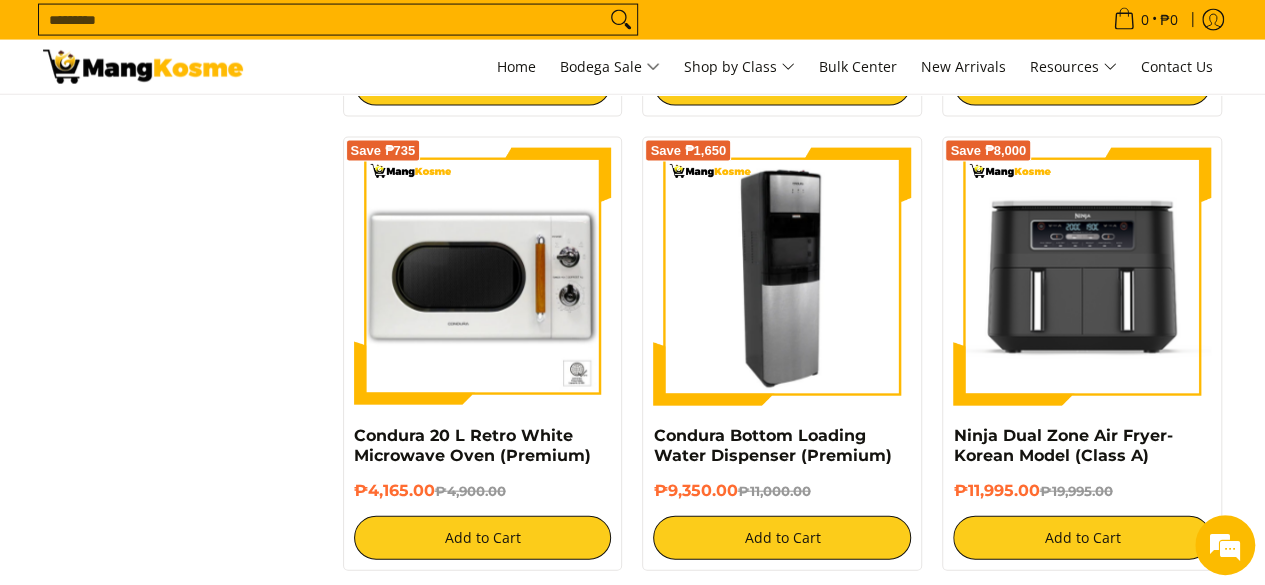 click at bounding box center (782, 277) 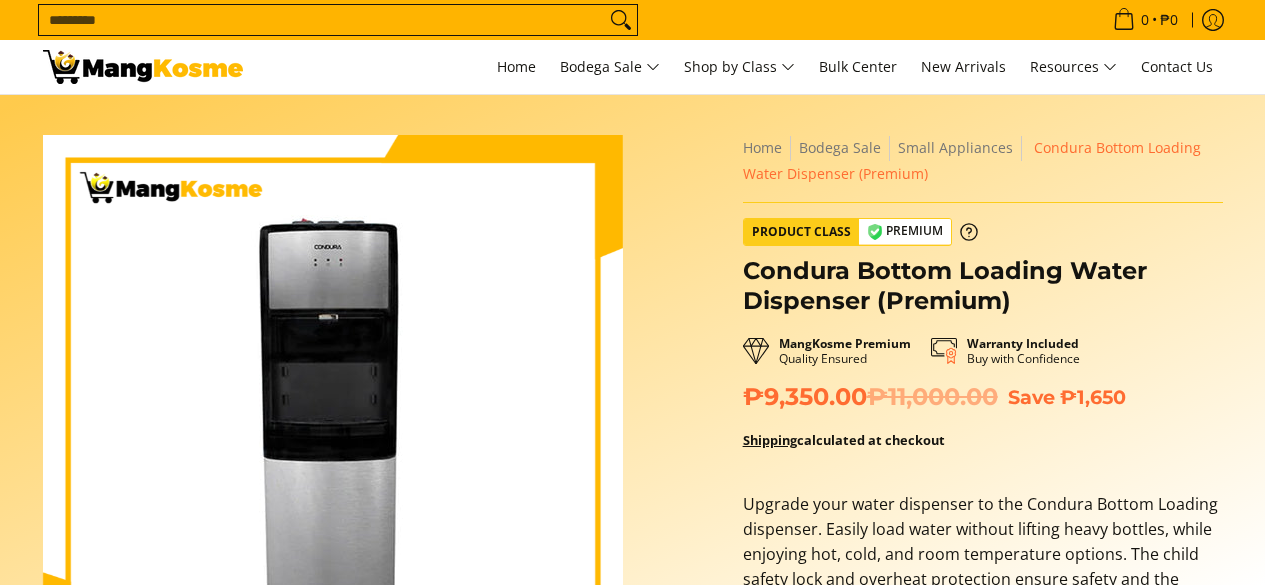 scroll, scrollTop: 189, scrollLeft: 0, axis: vertical 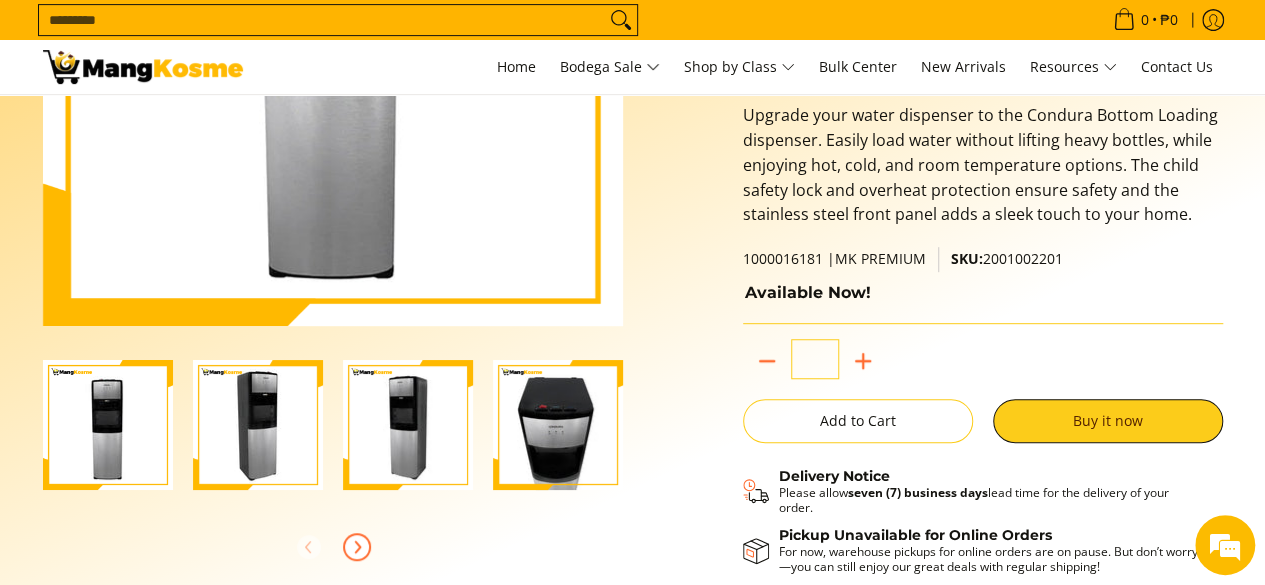 click 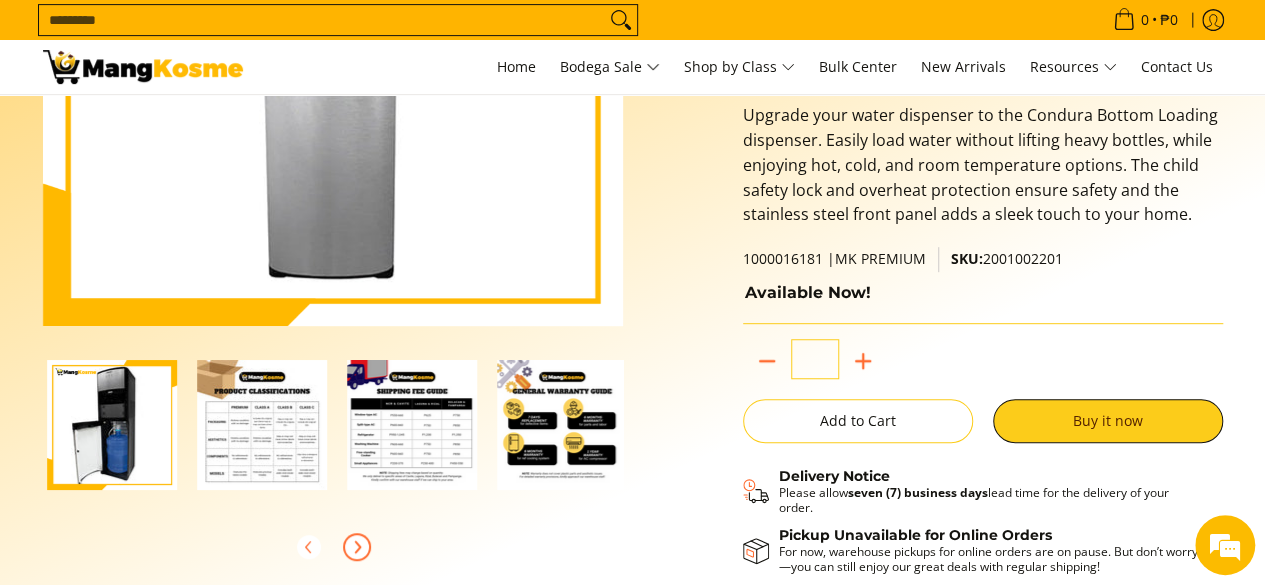 scroll, scrollTop: 0, scrollLeft: 600, axis: horizontal 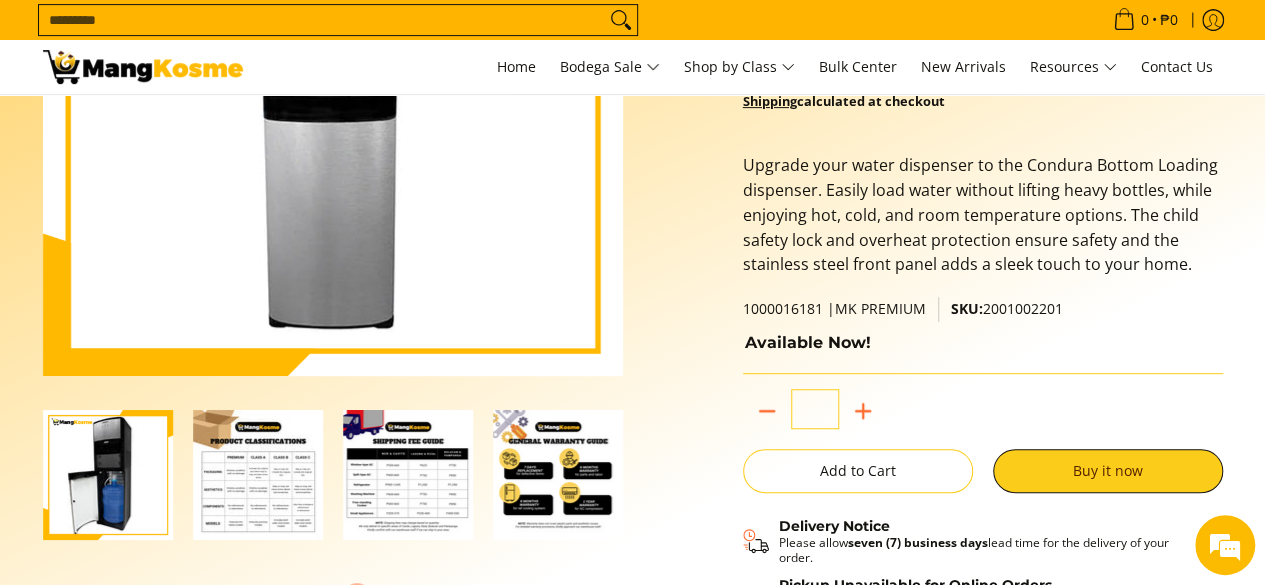 click at bounding box center (258, 475) 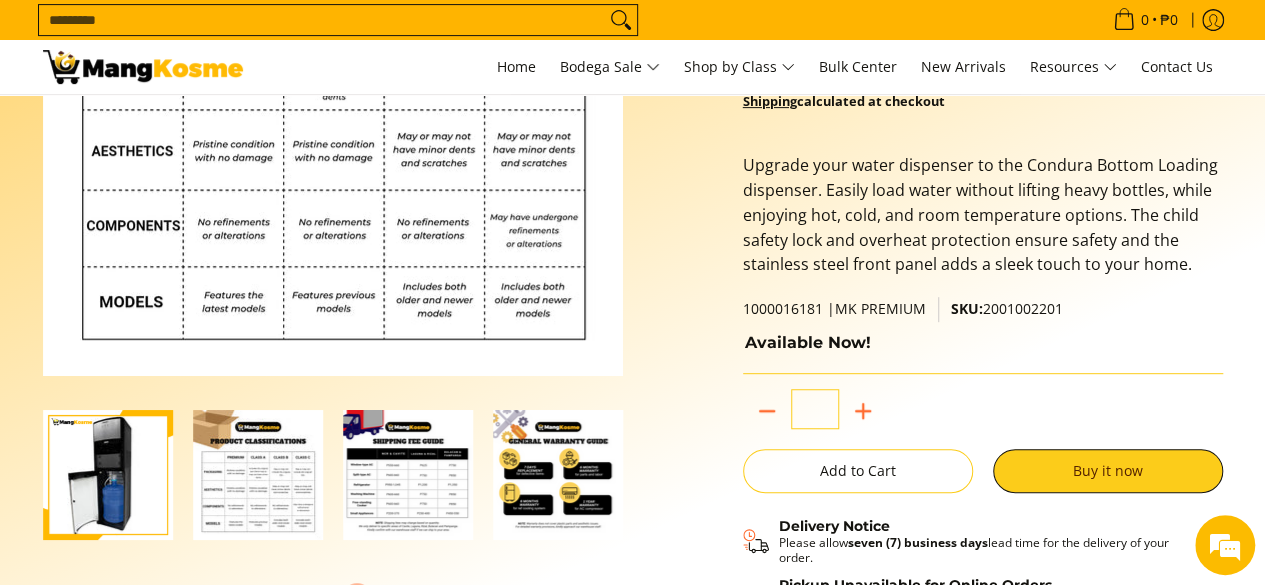 type 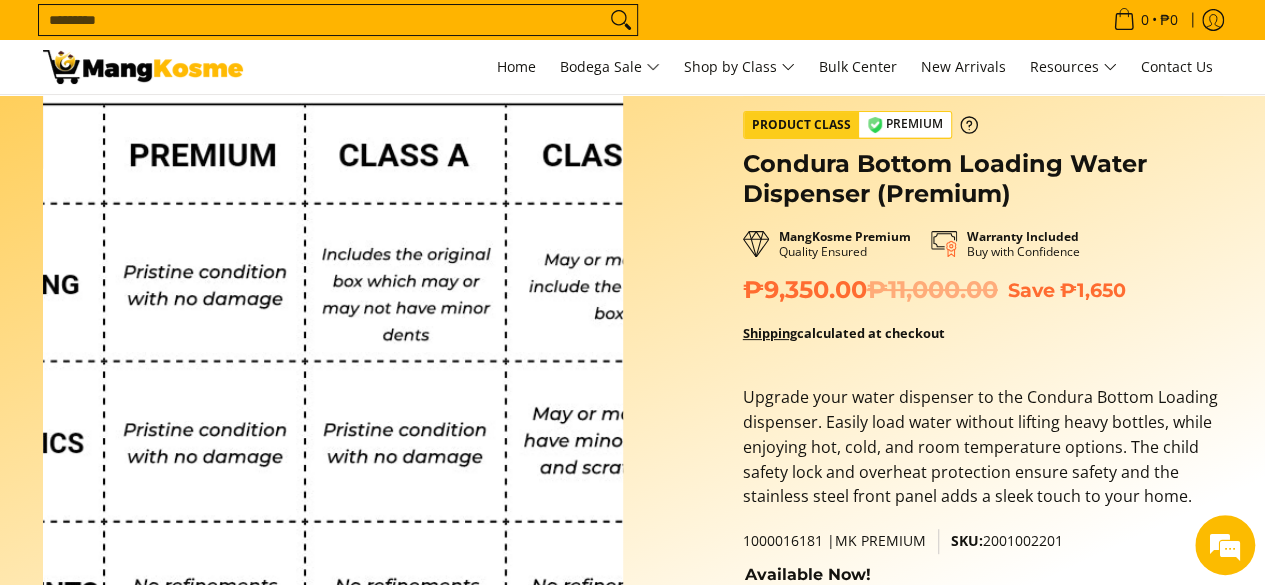 scroll, scrollTop: 108, scrollLeft: 0, axis: vertical 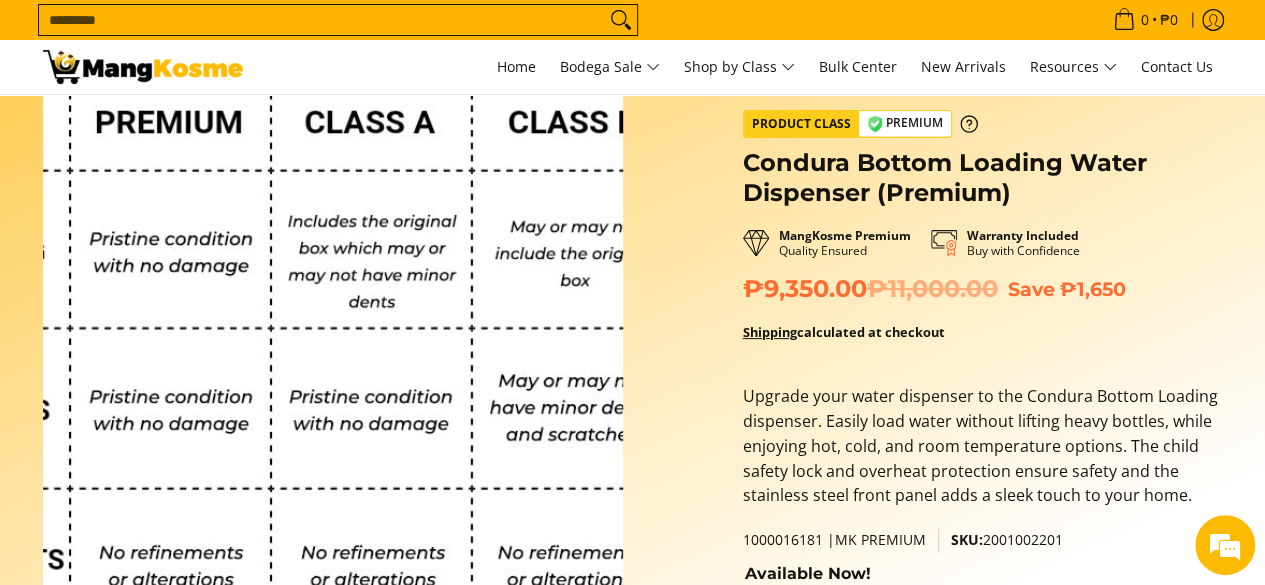 click at bounding box center (333, 317) 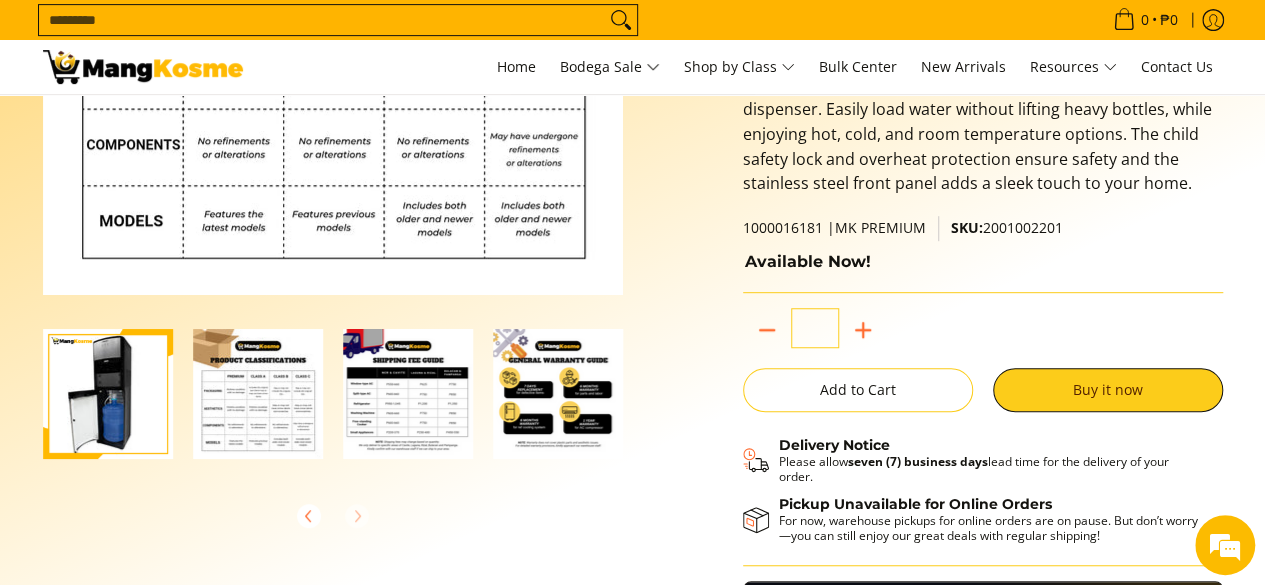 scroll, scrollTop: 422, scrollLeft: 0, axis: vertical 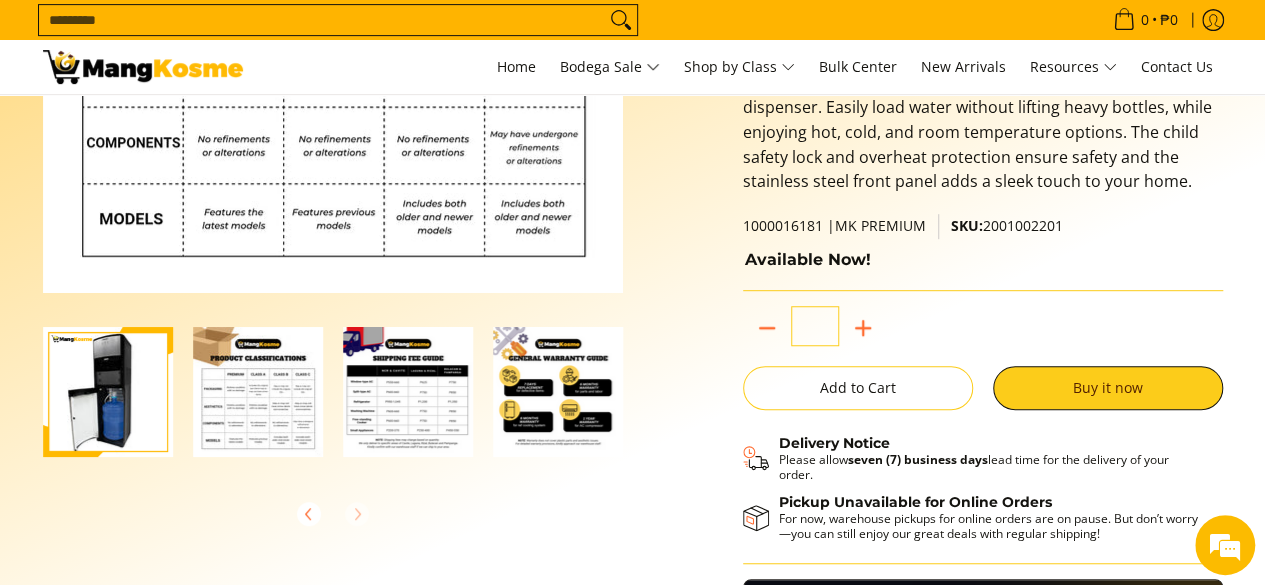 click at bounding box center [258, 392] 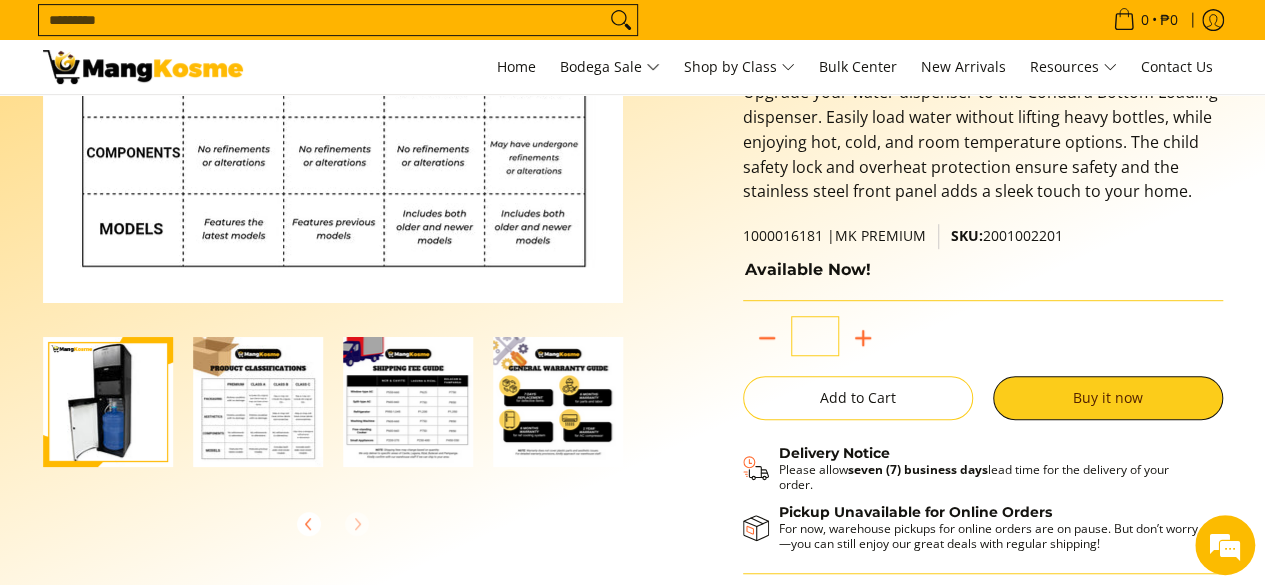 scroll, scrollTop: 414, scrollLeft: 0, axis: vertical 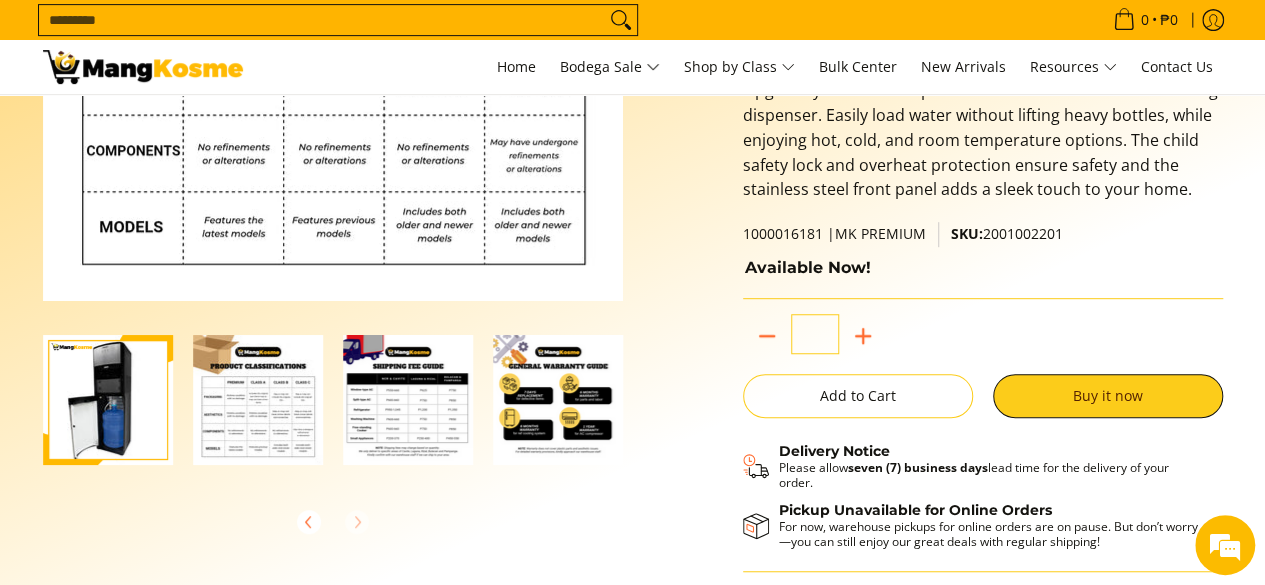 click at bounding box center (408, 400) 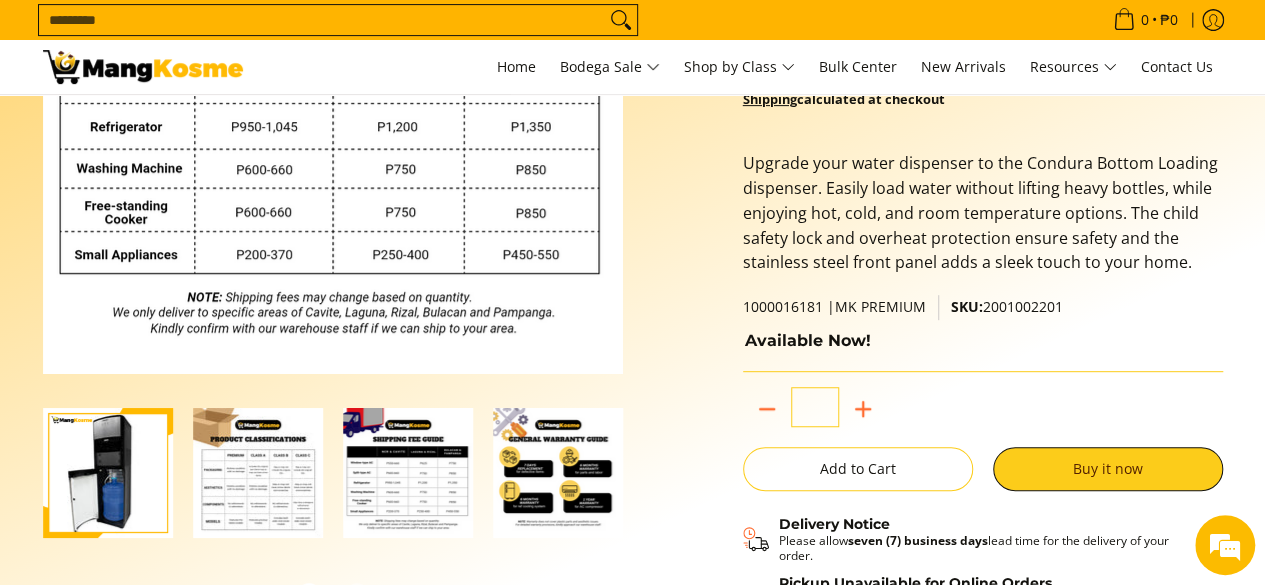 scroll, scrollTop: 344, scrollLeft: 0, axis: vertical 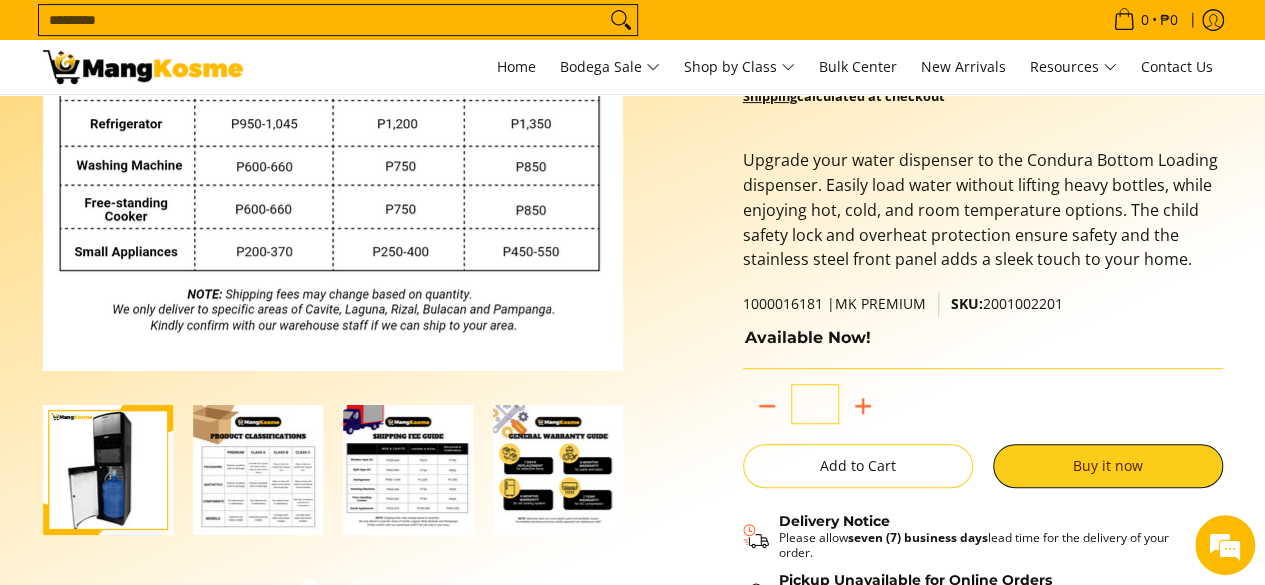 click at bounding box center [558, 470] 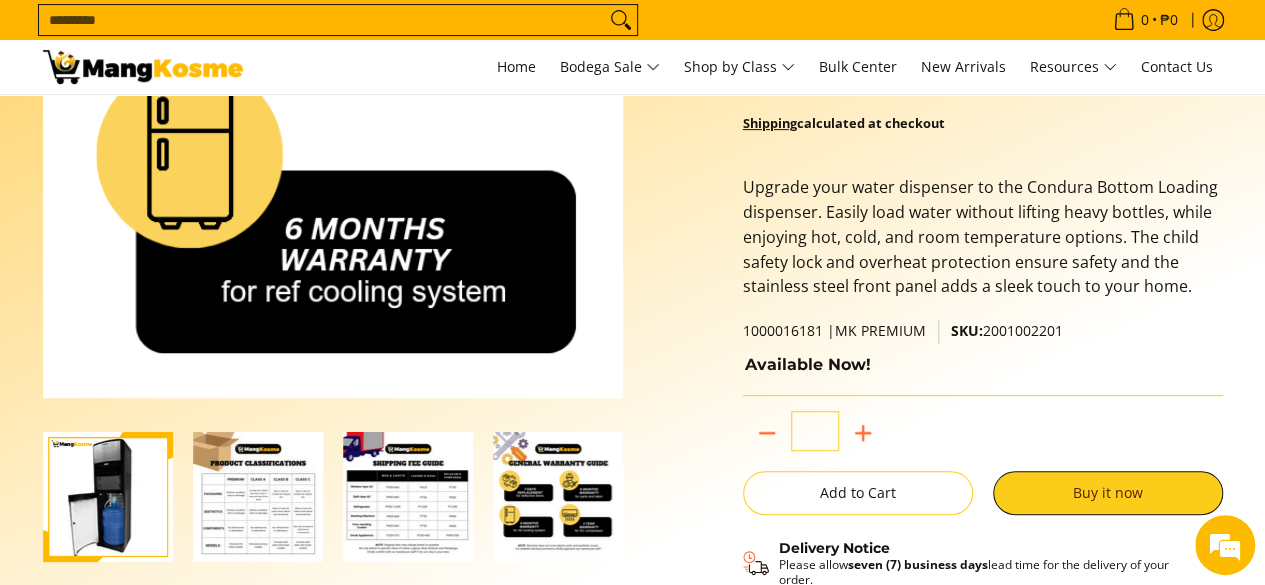scroll, scrollTop: 321, scrollLeft: 0, axis: vertical 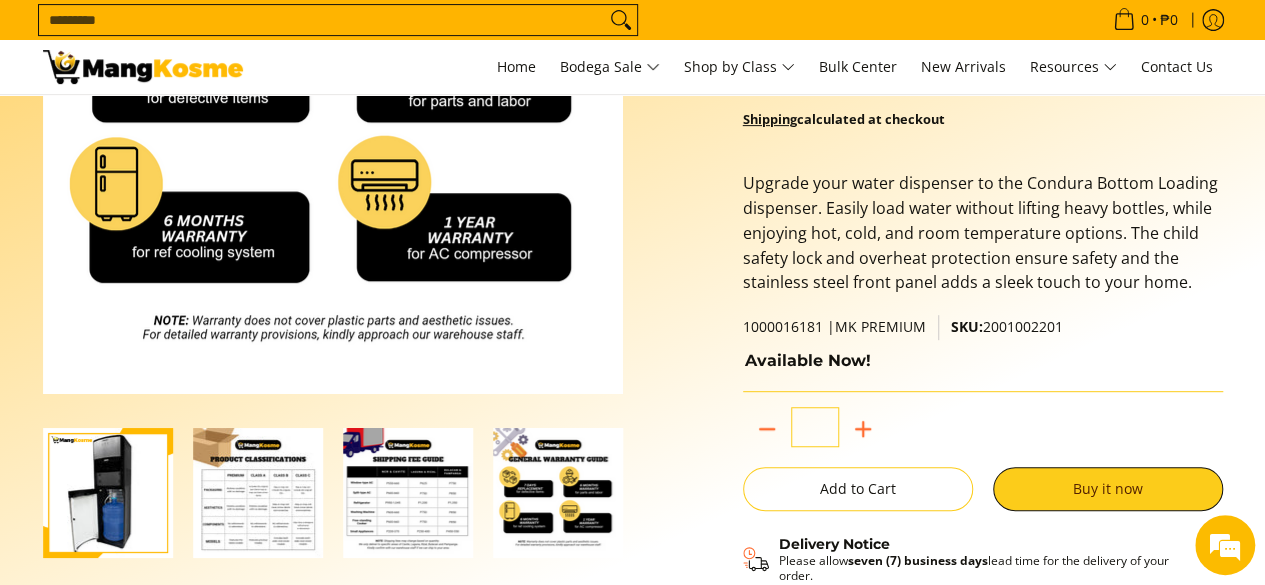 click at bounding box center (108, 493) 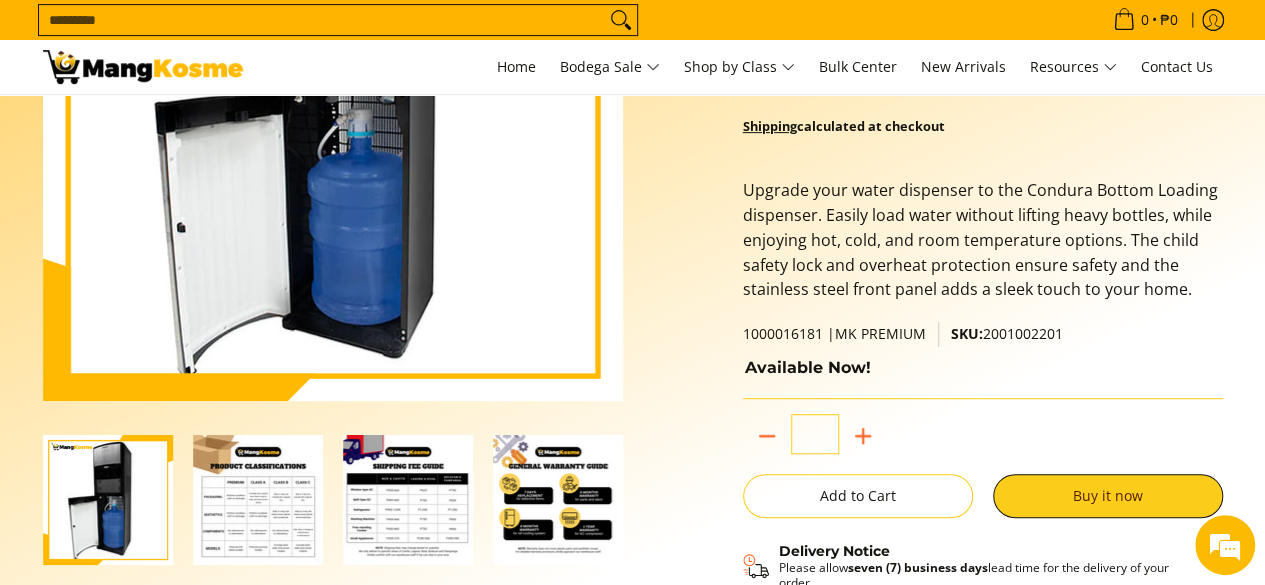 scroll, scrollTop: 318, scrollLeft: 0, axis: vertical 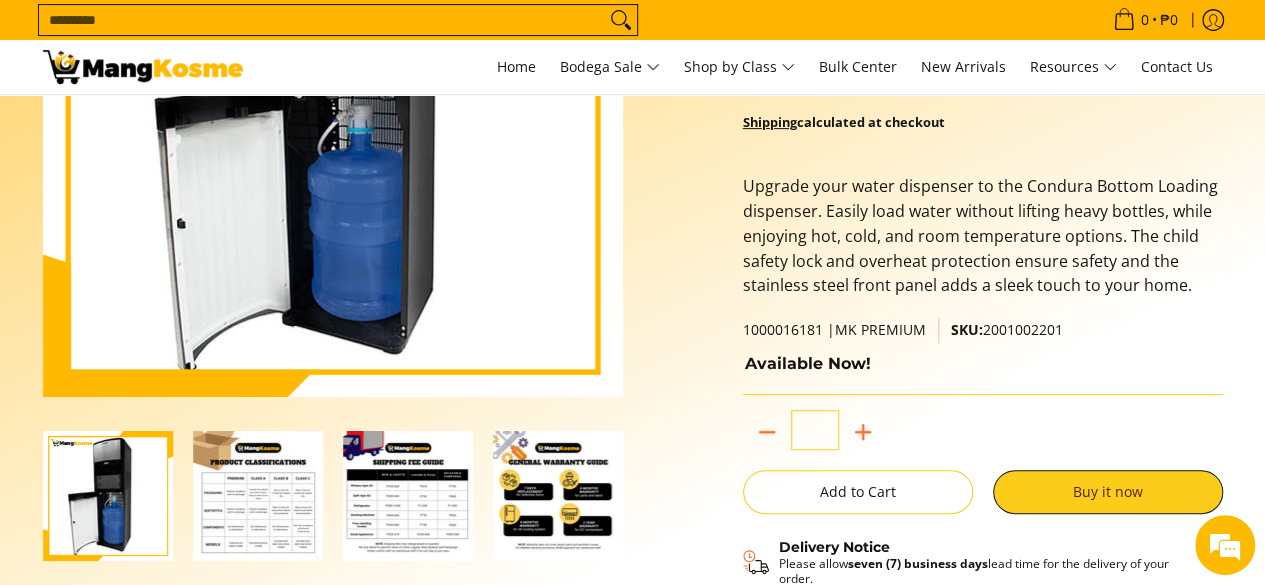 click at bounding box center (258, 496) 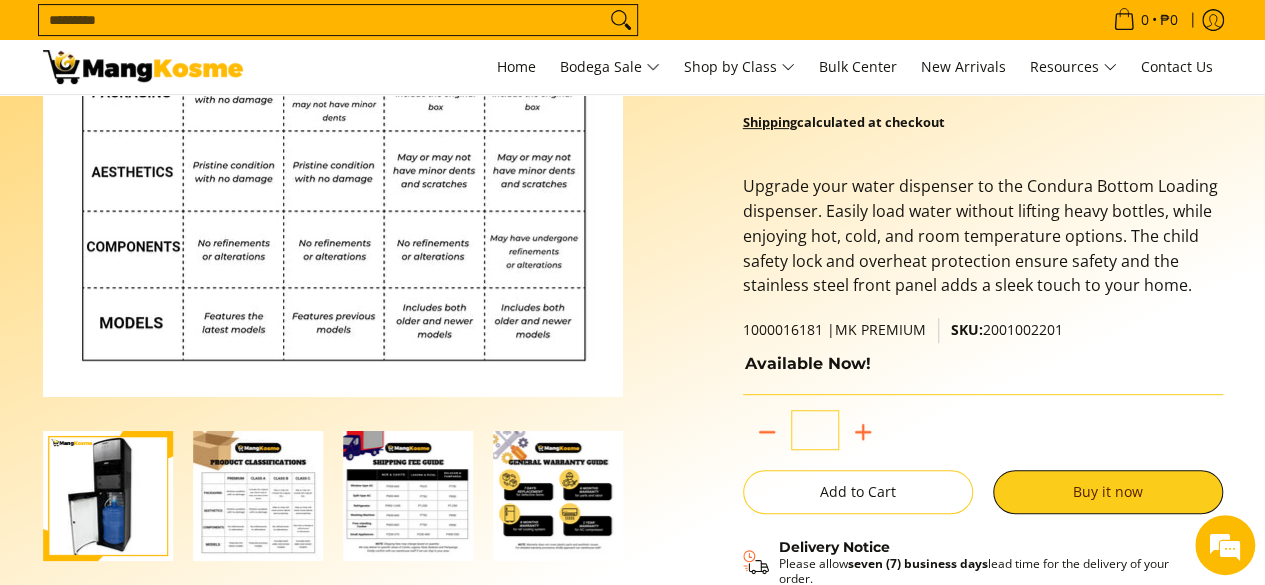 click at bounding box center (408, 496) 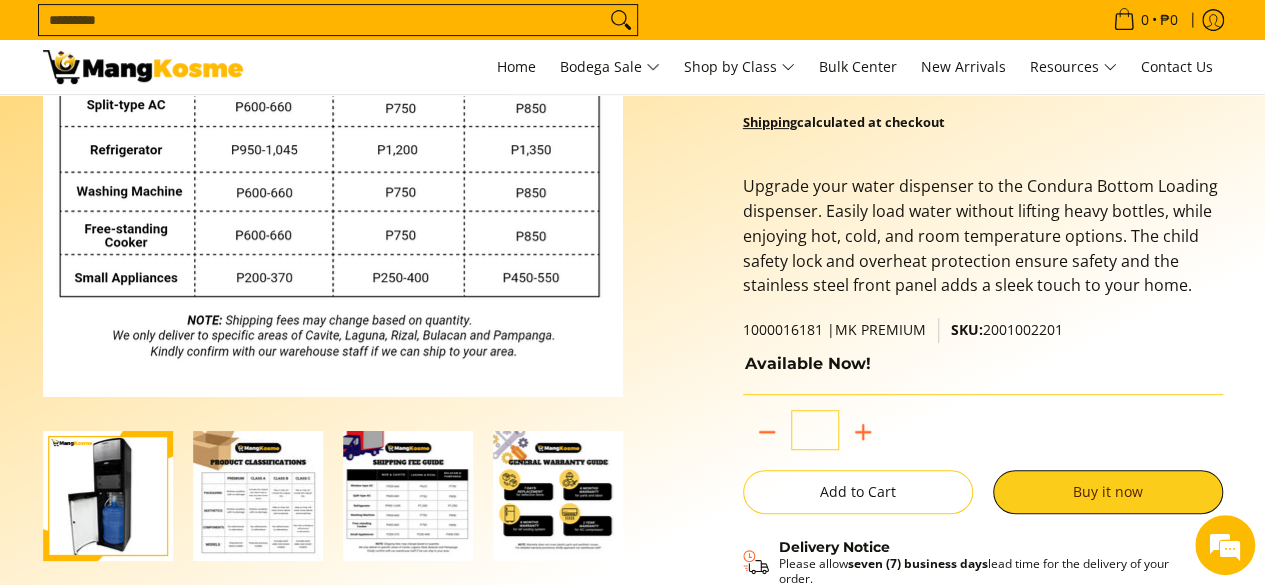 click at bounding box center [558, 496] 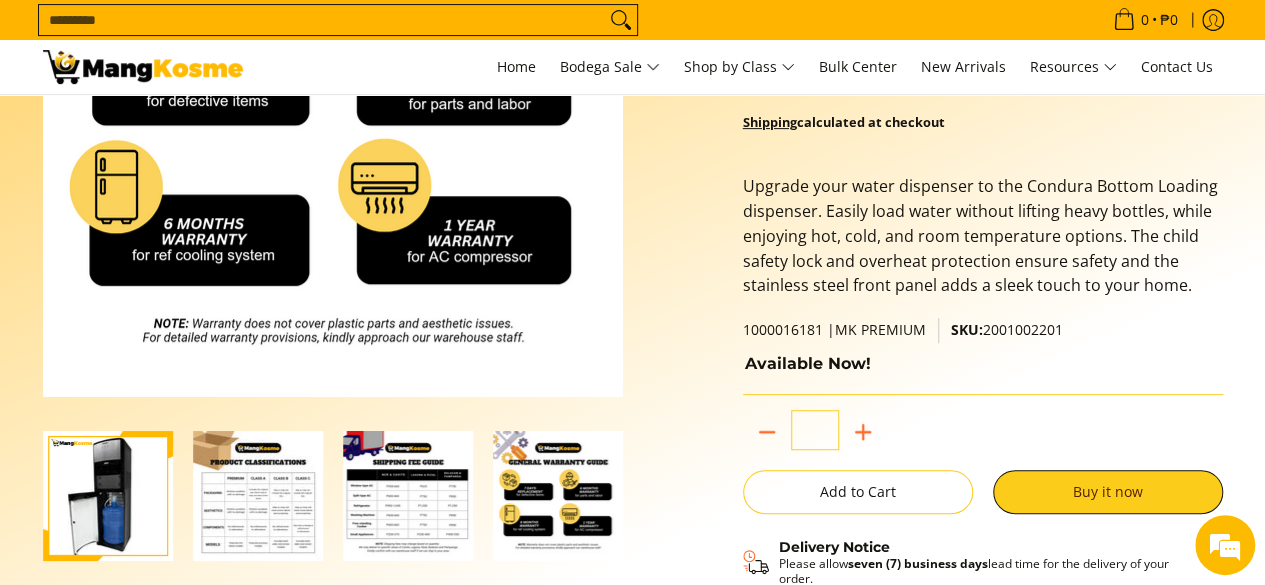 click at bounding box center [108, 496] 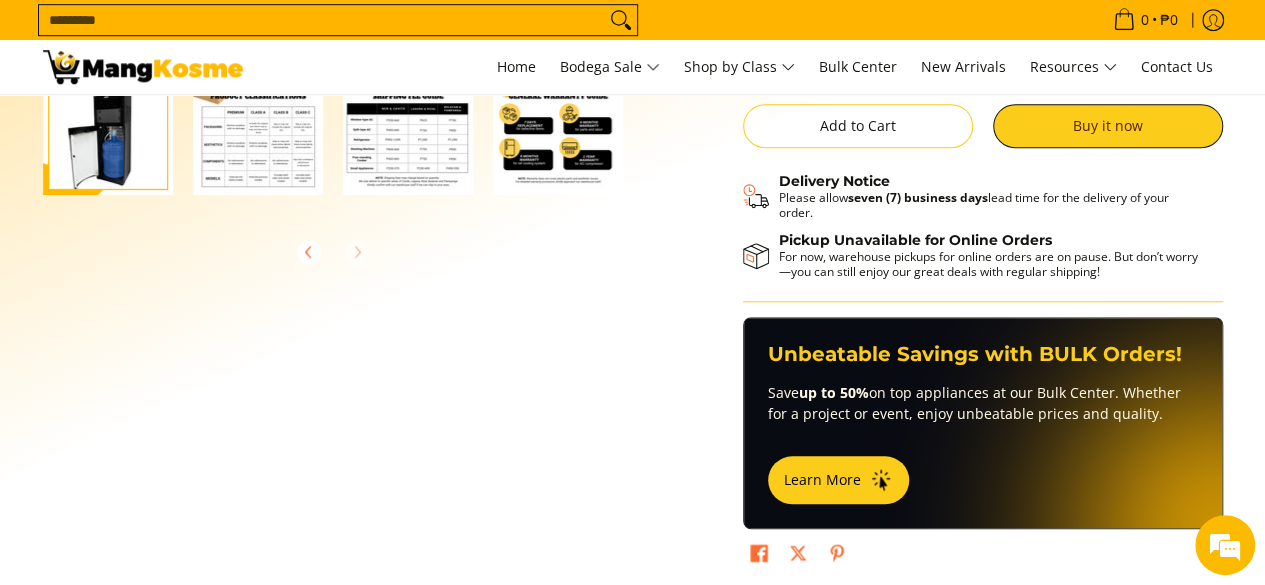 scroll, scrollTop: 689, scrollLeft: 0, axis: vertical 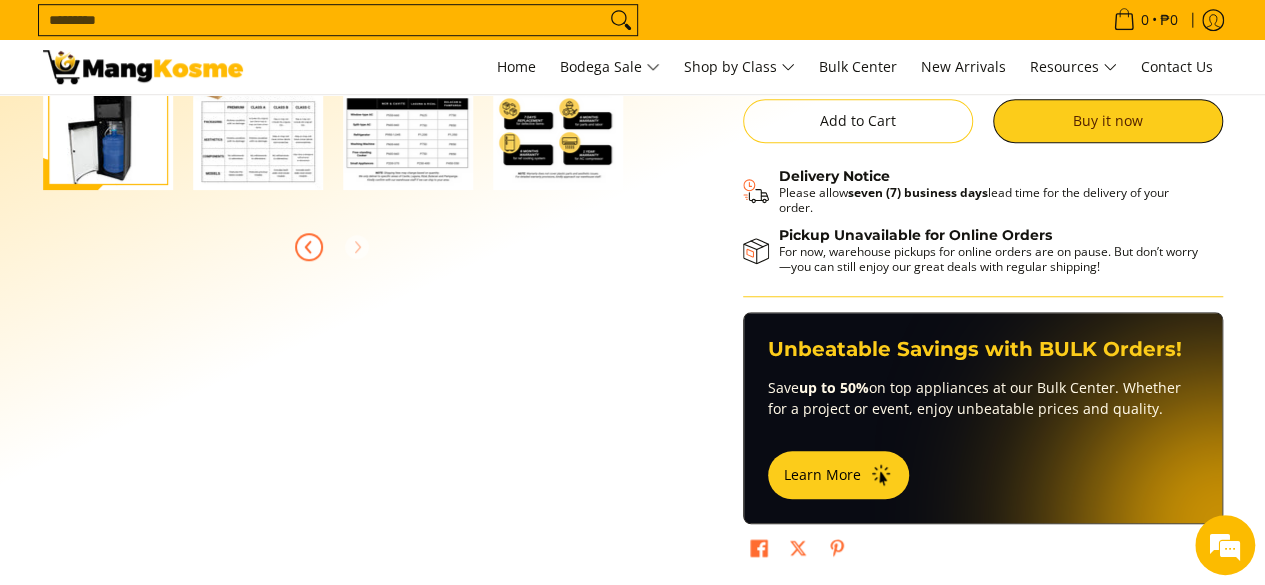 click 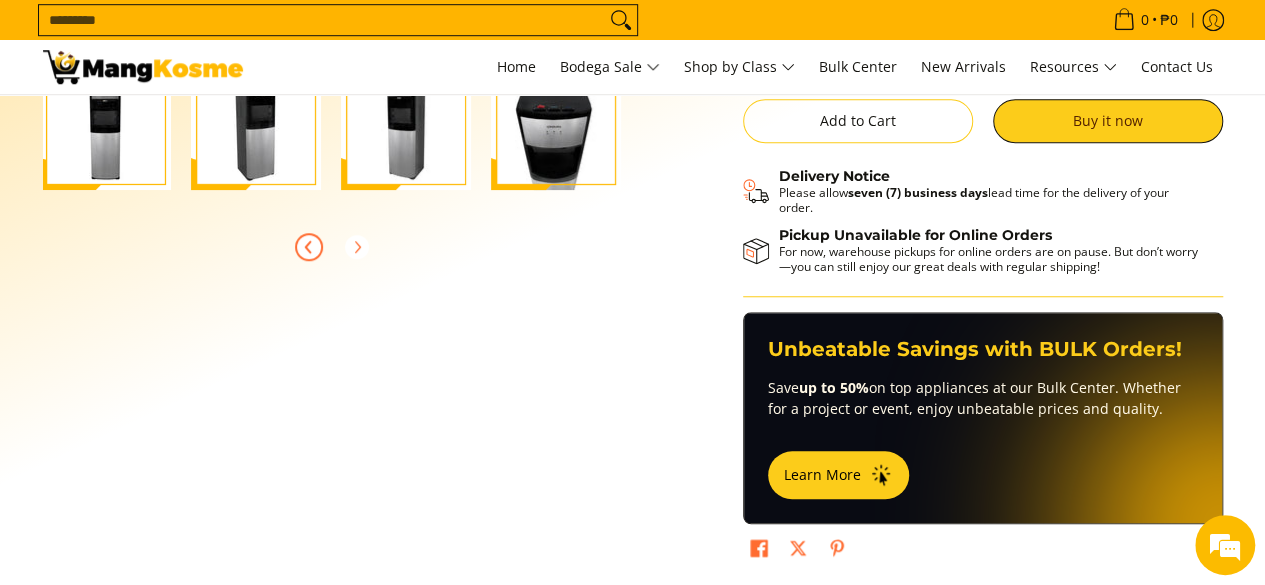 scroll, scrollTop: 0, scrollLeft: 0, axis: both 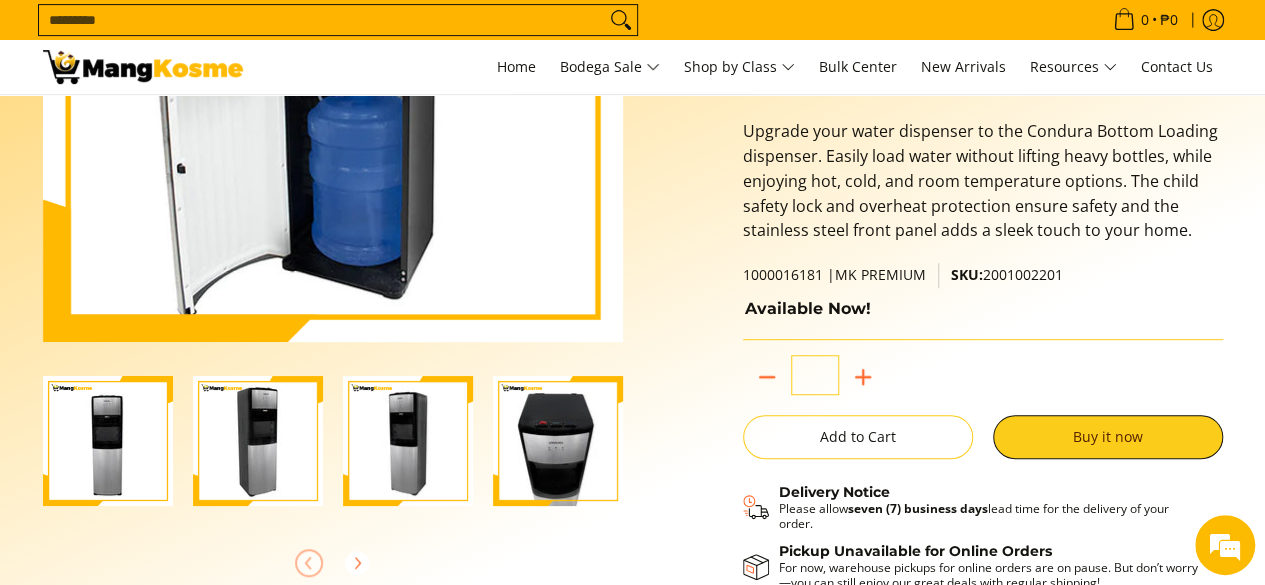 click at bounding box center (558, 441) 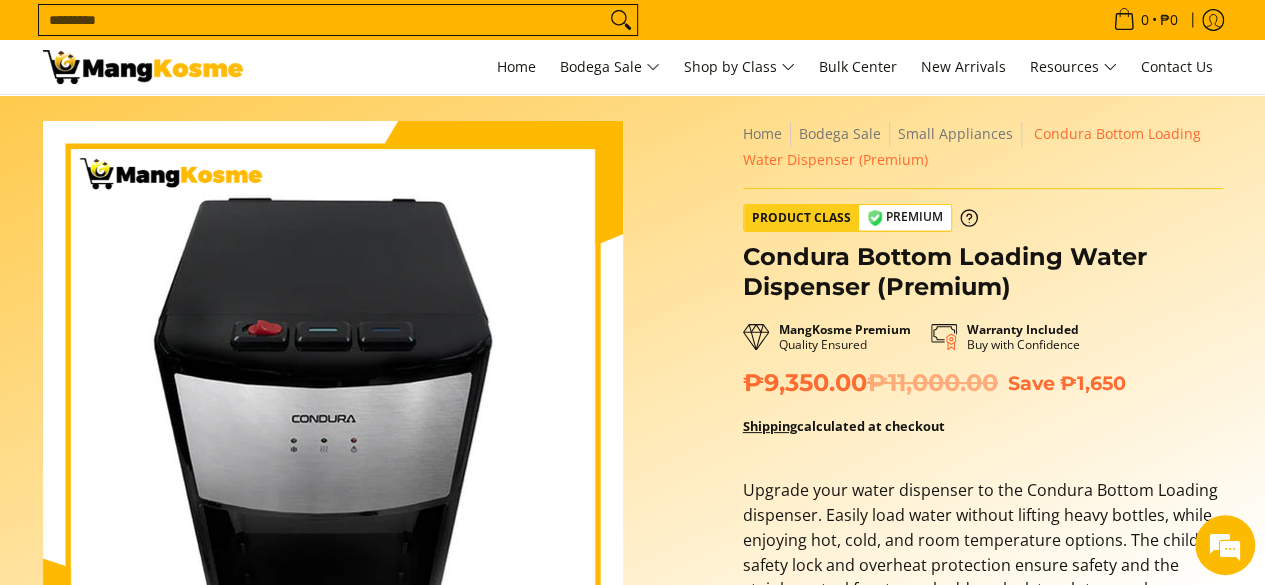 scroll, scrollTop: 11, scrollLeft: 0, axis: vertical 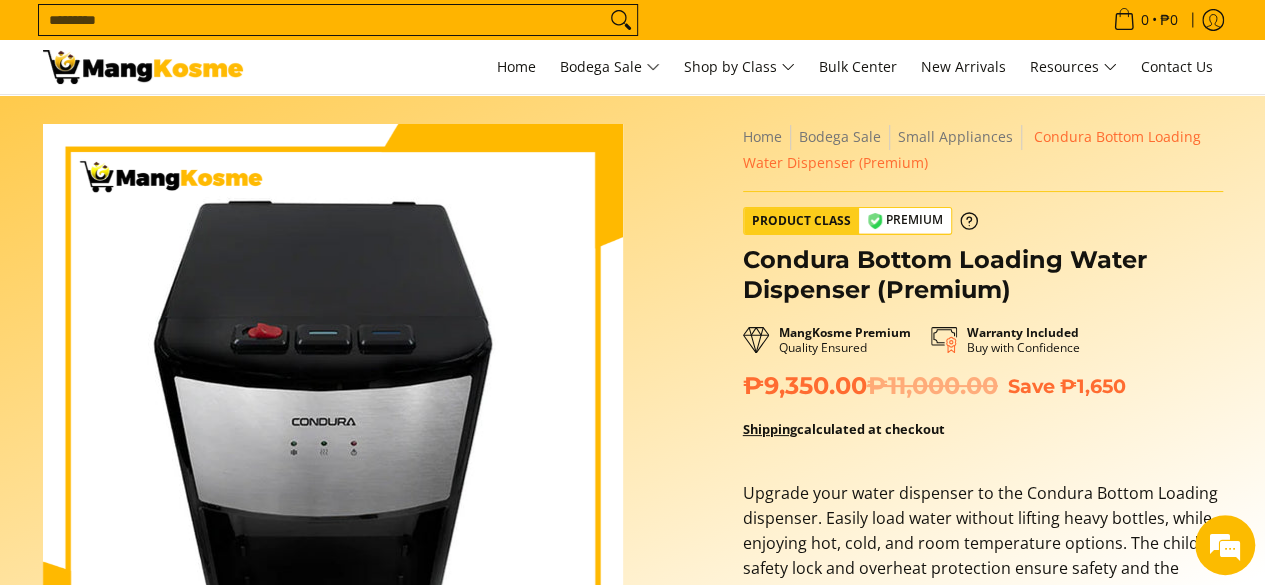 click at bounding box center [333, 414] 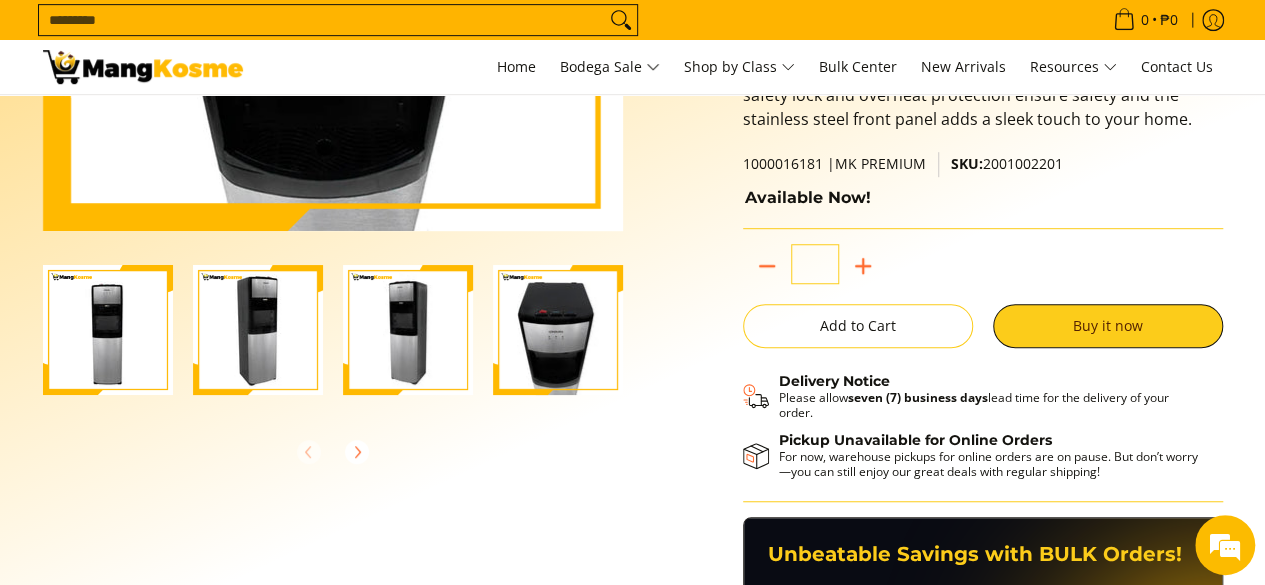 scroll, scrollTop: 479, scrollLeft: 0, axis: vertical 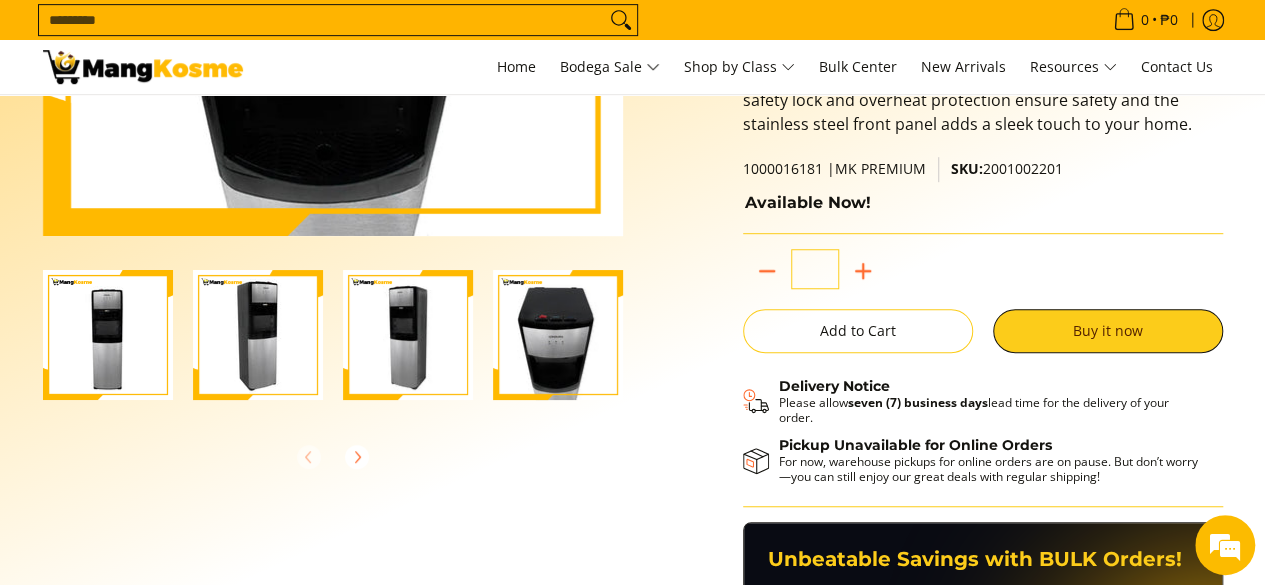 click at bounding box center [258, 335] 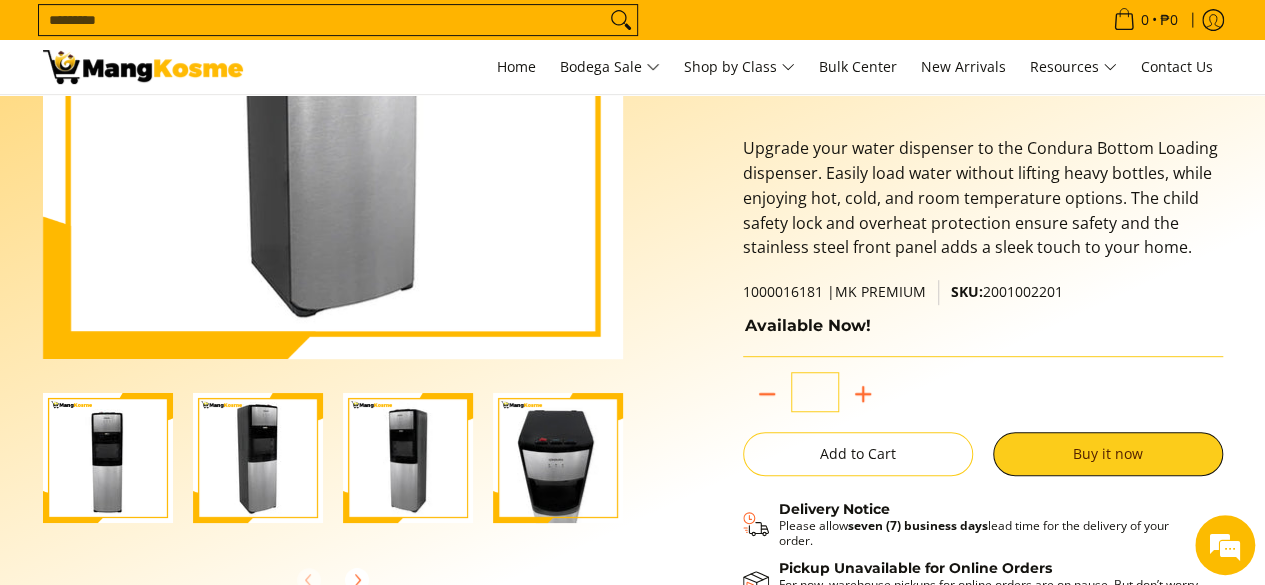 scroll, scrollTop: 365, scrollLeft: 0, axis: vertical 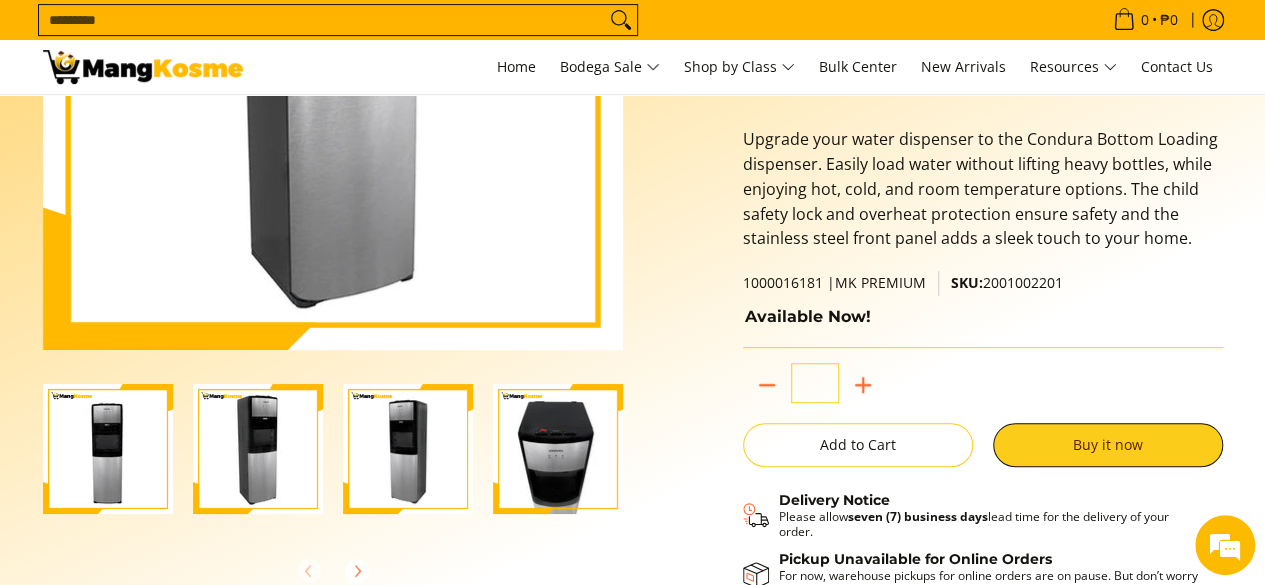 click at bounding box center [108, 449] 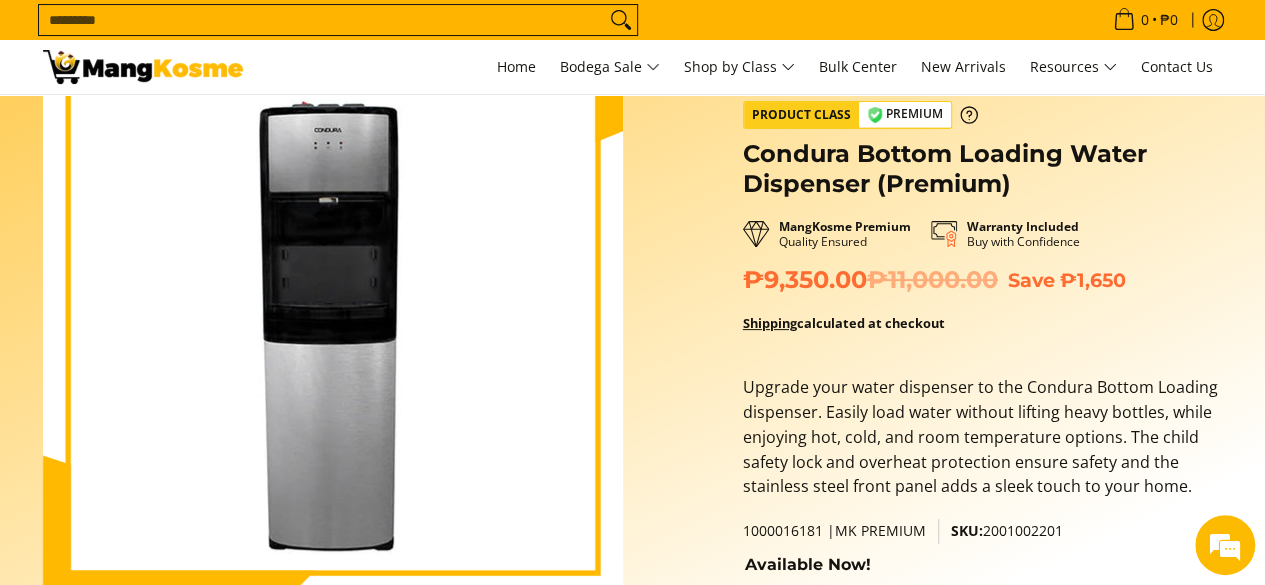 scroll, scrollTop: 0, scrollLeft: 0, axis: both 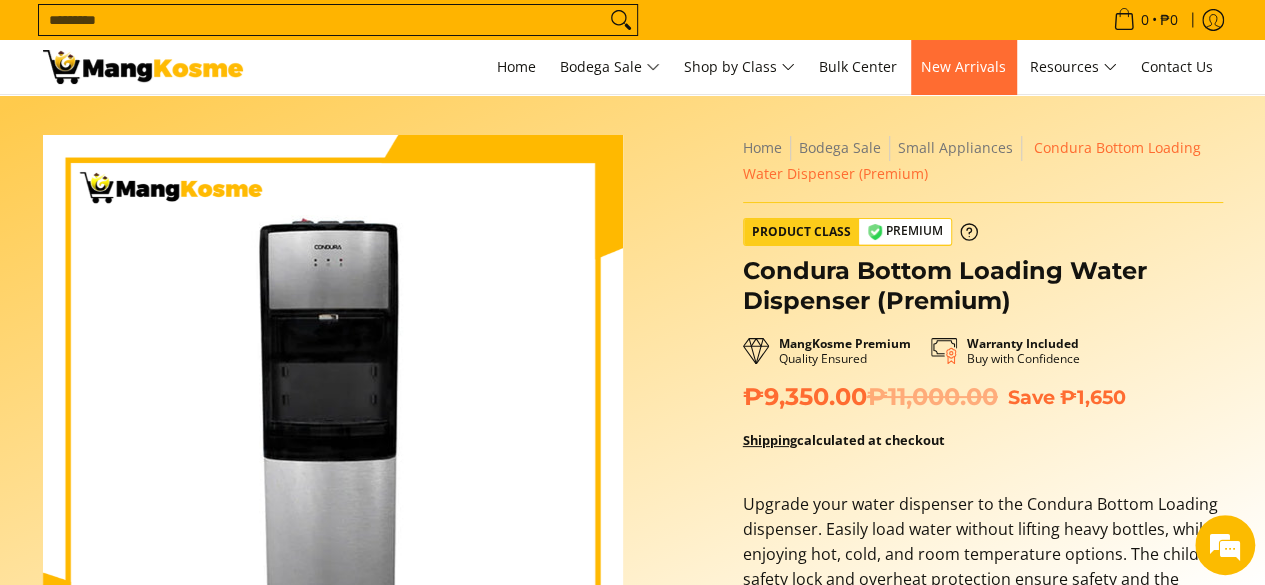 click on "New Arrivals" at bounding box center [963, 66] 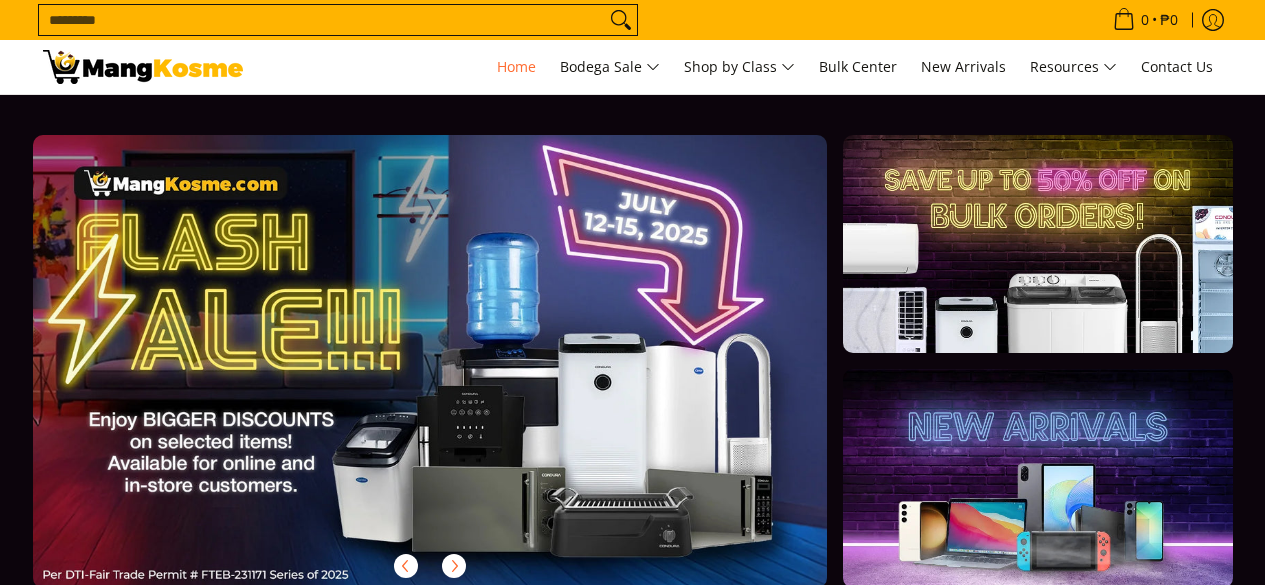scroll, scrollTop: 0, scrollLeft: 0, axis: both 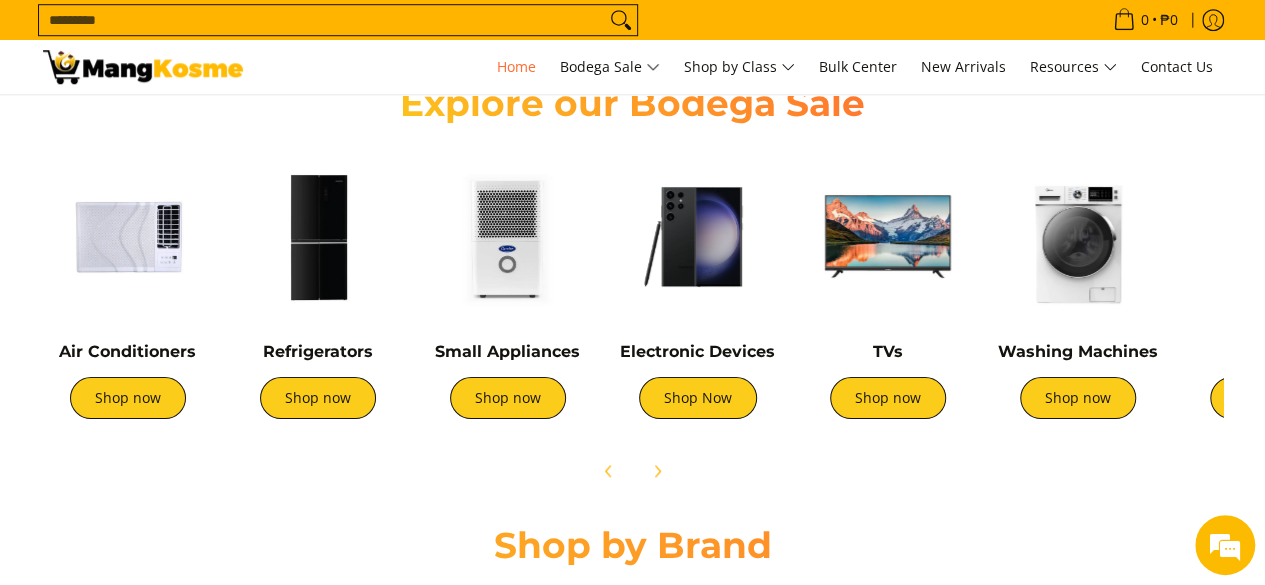 click on "Air Conditioners
Shop now" at bounding box center [128, 390] 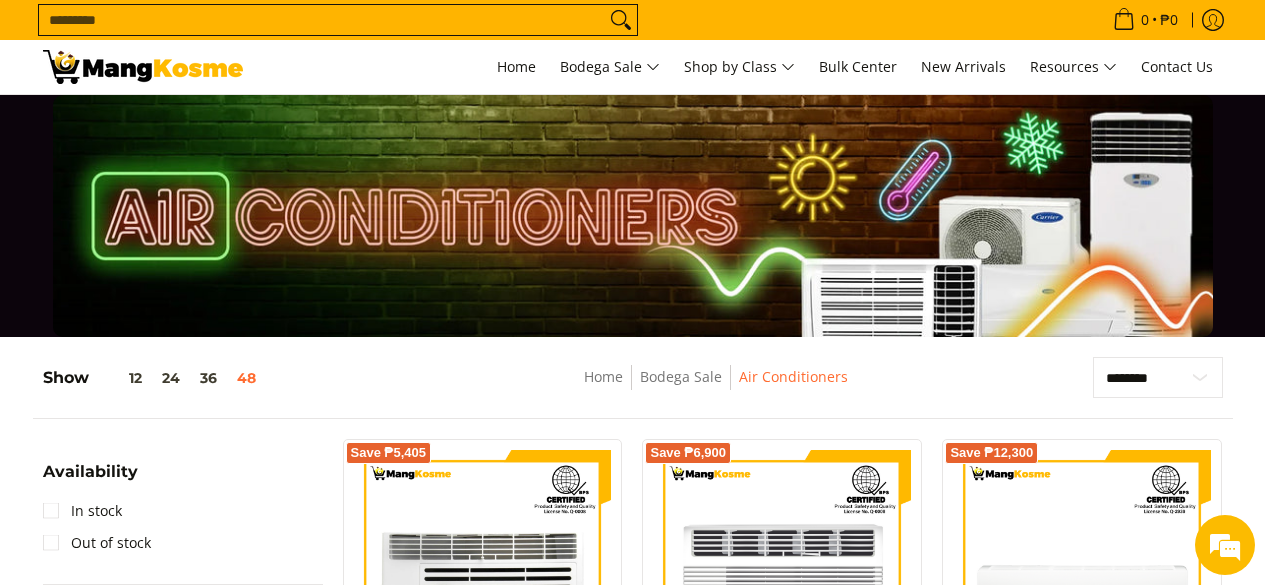 scroll, scrollTop: 176, scrollLeft: 0, axis: vertical 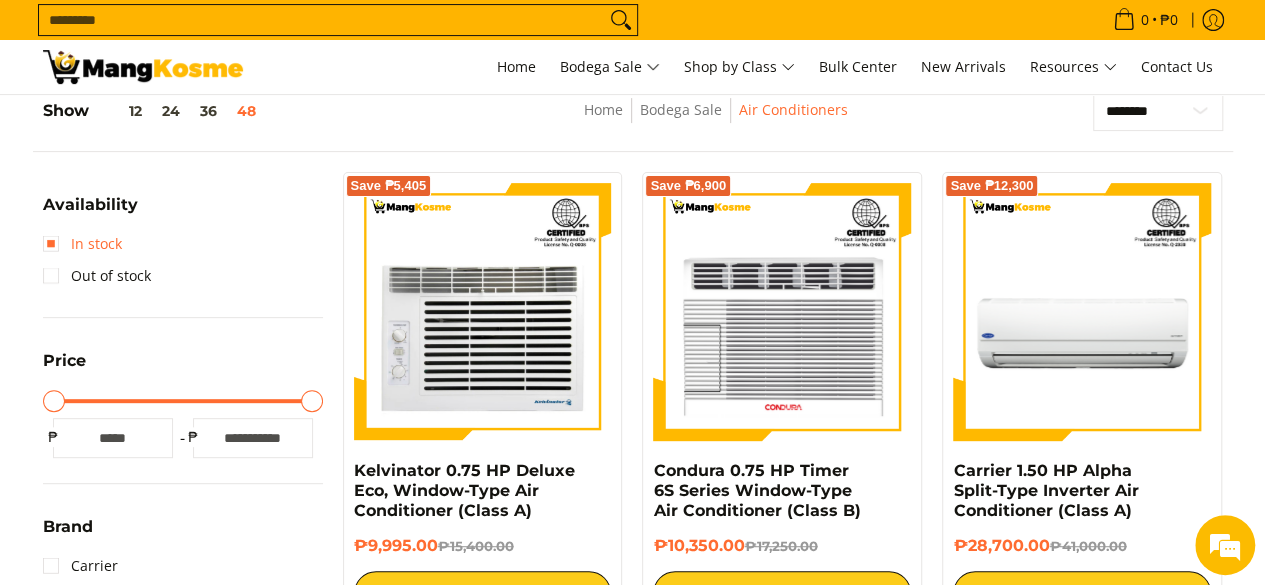 click on "In stock" at bounding box center (82, 244) 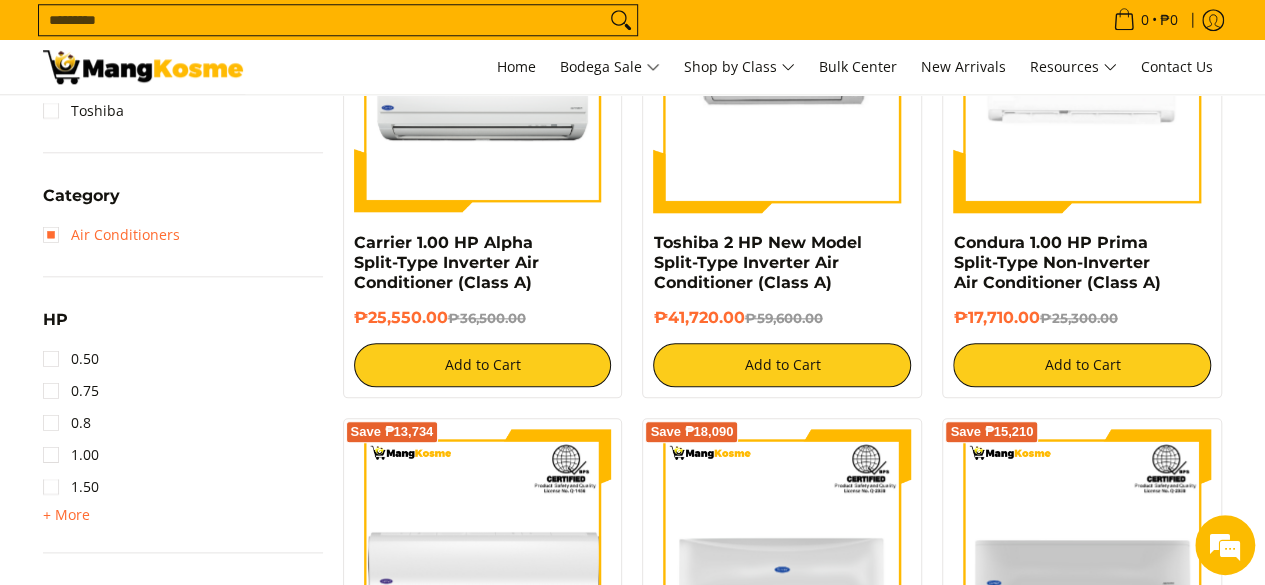 scroll, scrollTop: 982, scrollLeft: 0, axis: vertical 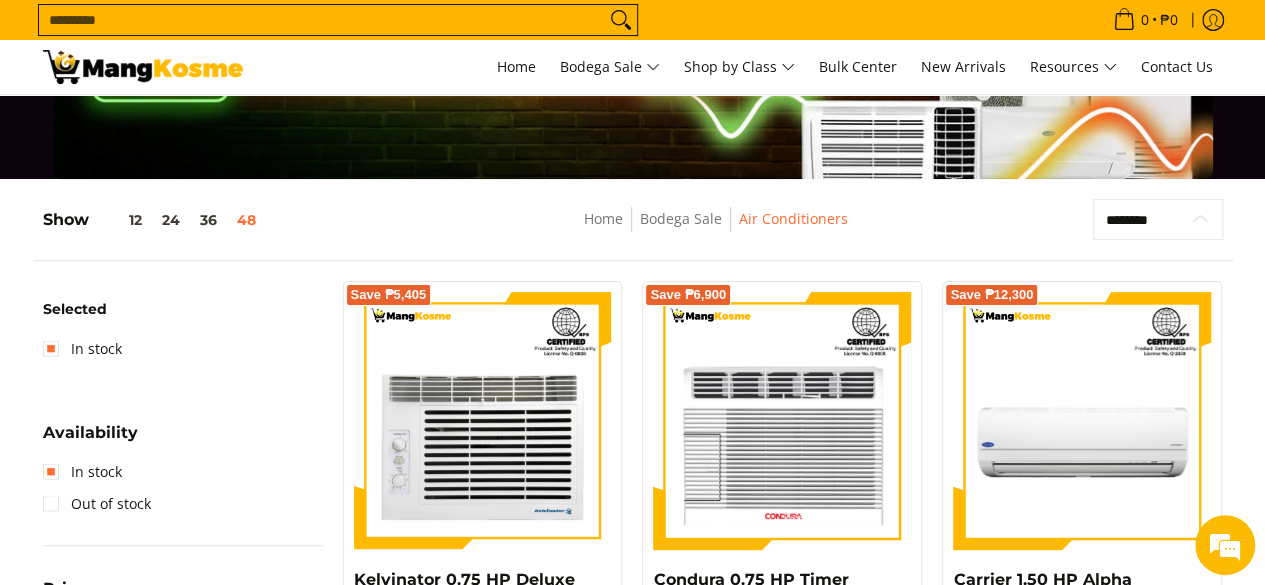 click on "**********" at bounding box center (1158, 219) 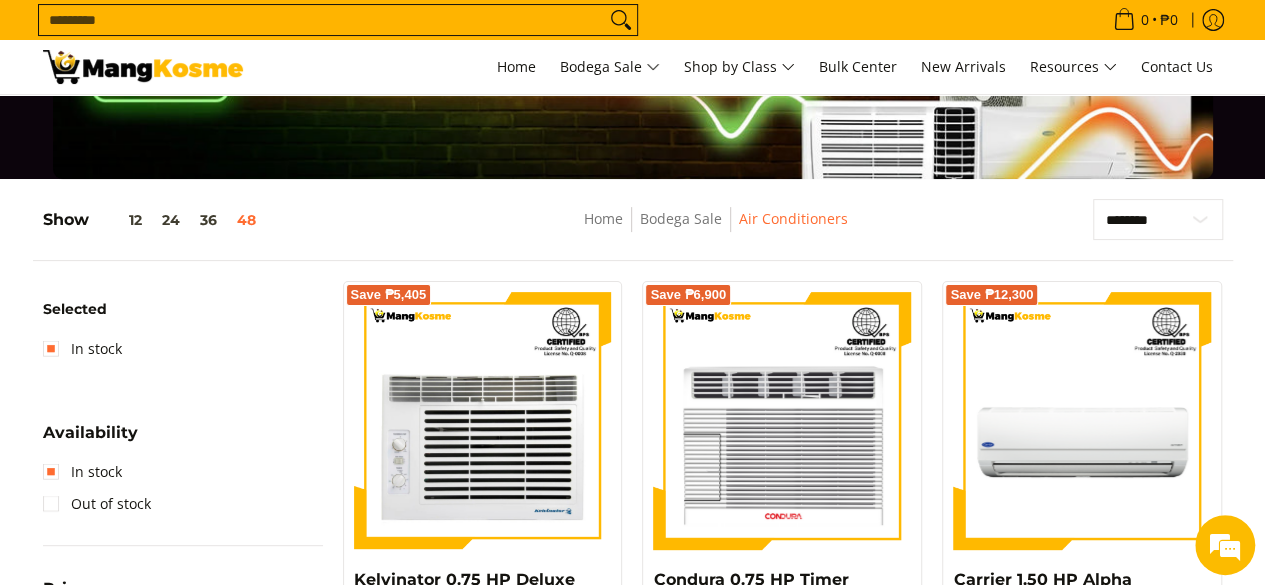 click on "**********" at bounding box center (633, 230) 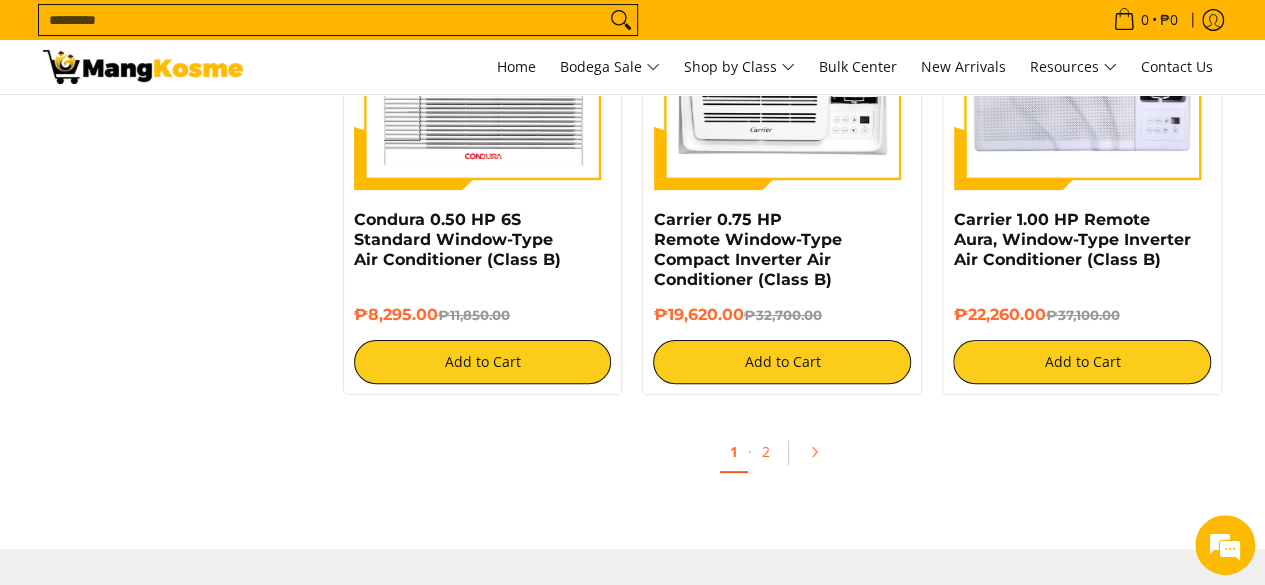 scroll, scrollTop: 7706, scrollLeft: 0, axis: vertical 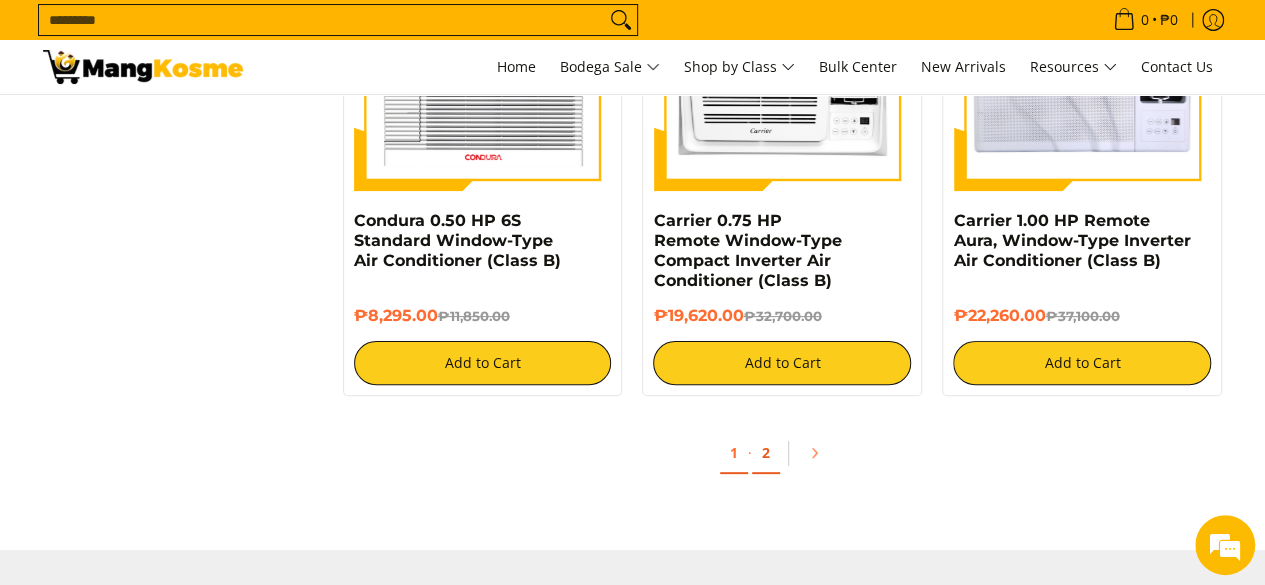 click on "2" at bounding box center (766, 453) 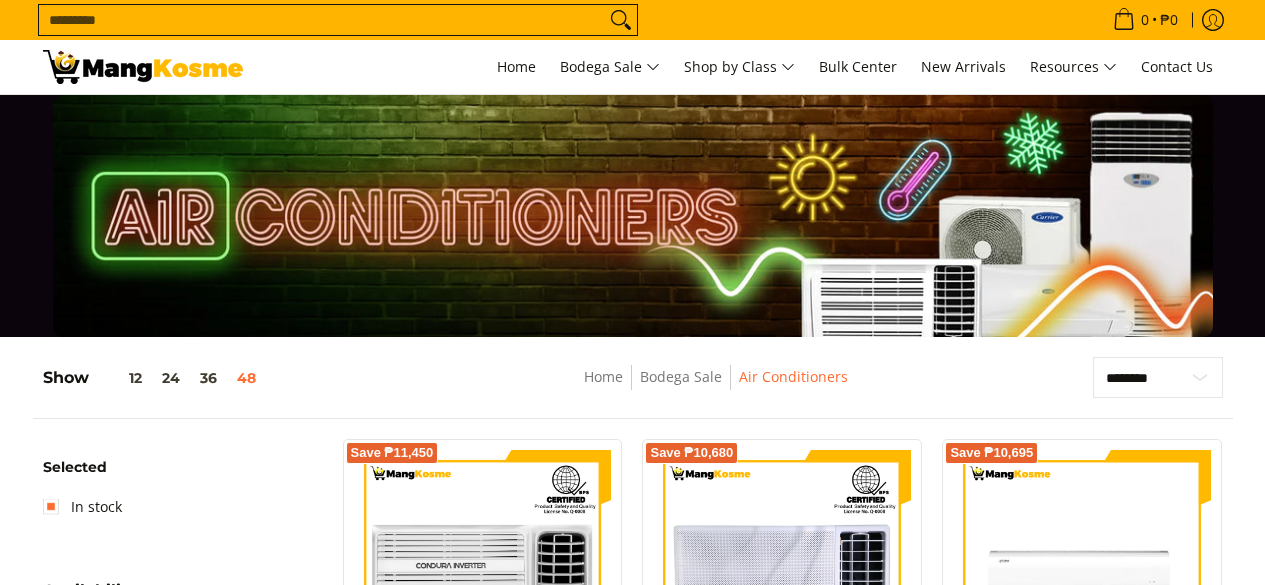 scroll, scrollTop: 367, scrollLeft: 0, axis: vertical 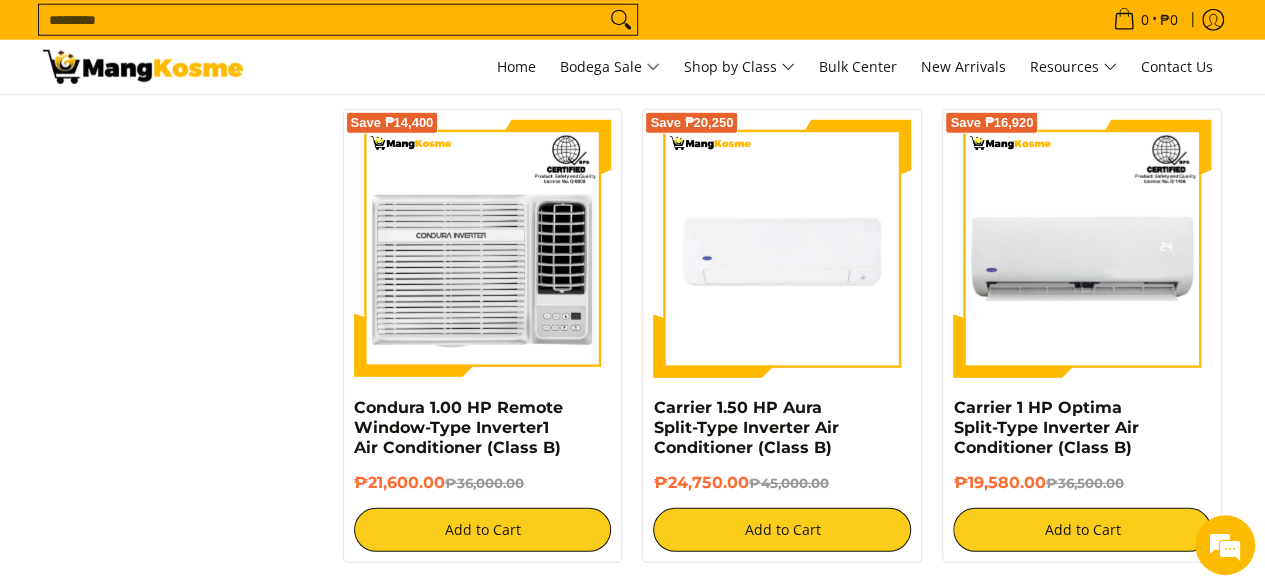 click at bounding box center (782, 249) 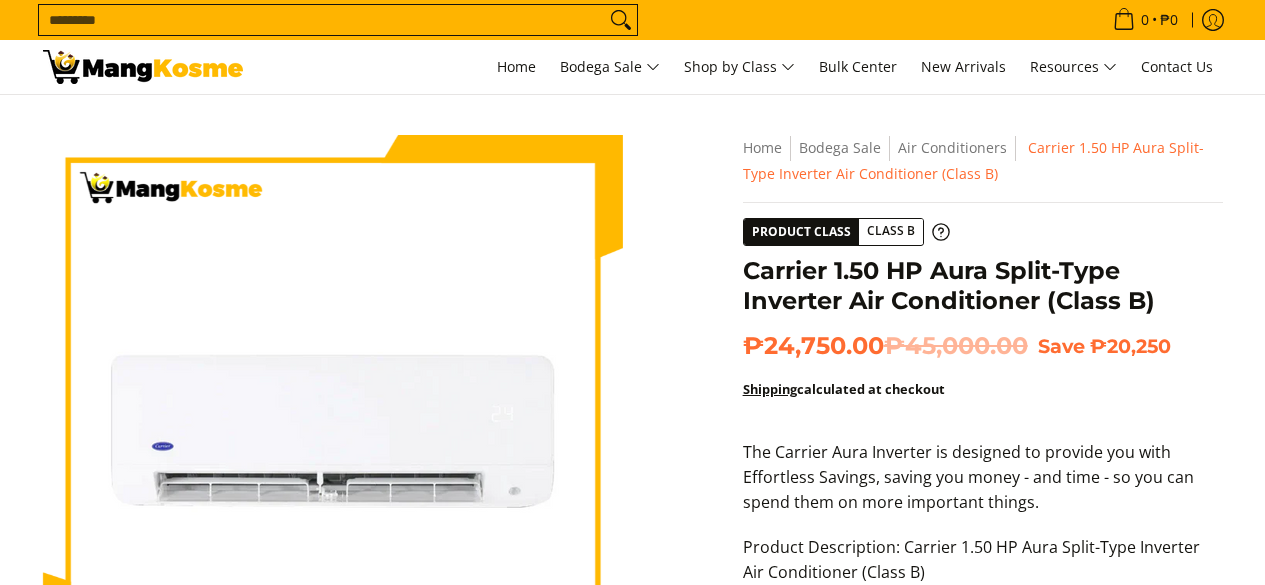 scroll, scrollTop: 0, scrollLeft: 0, axis: both 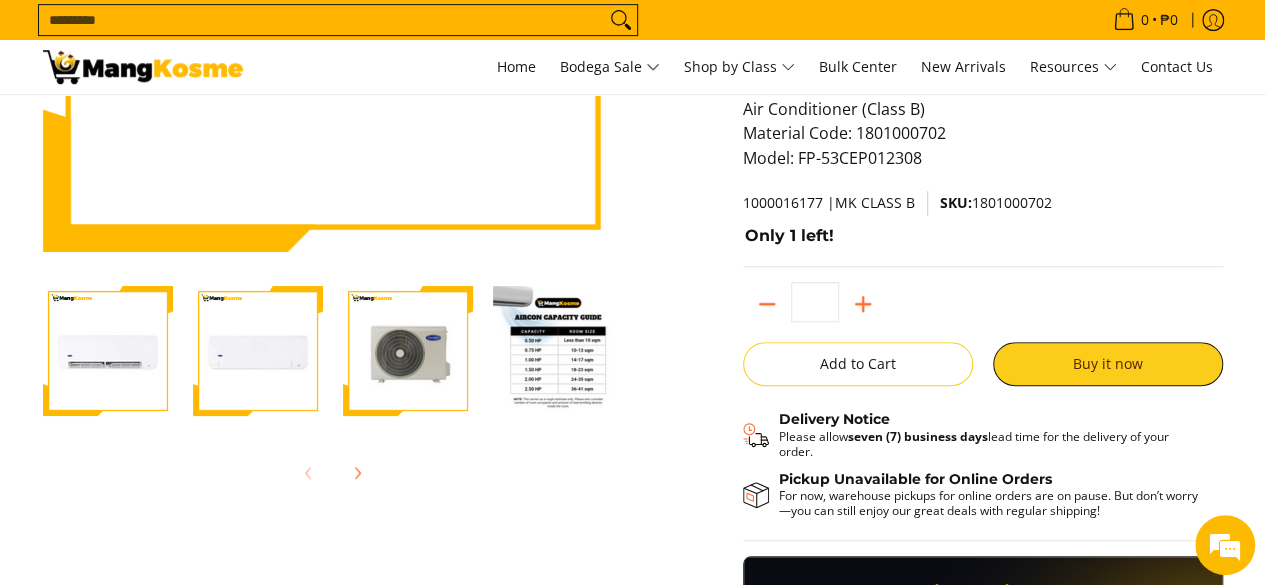 click at bounding box center [558, 351] 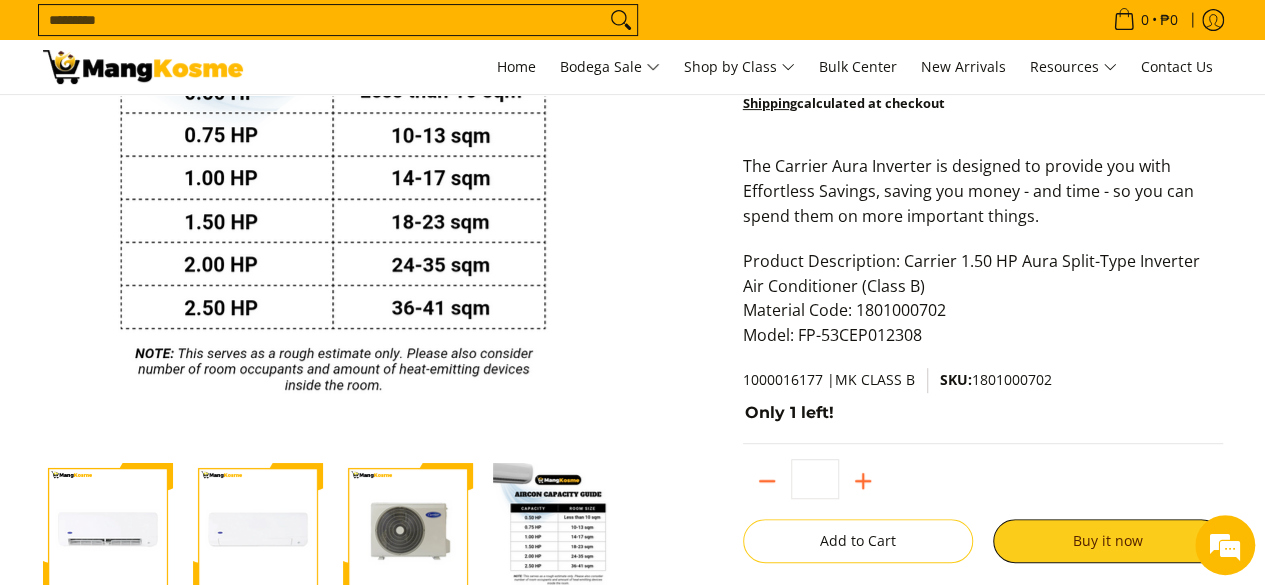 scroll, scrollTop: 282, scrollLeft: 0, axis: vertical 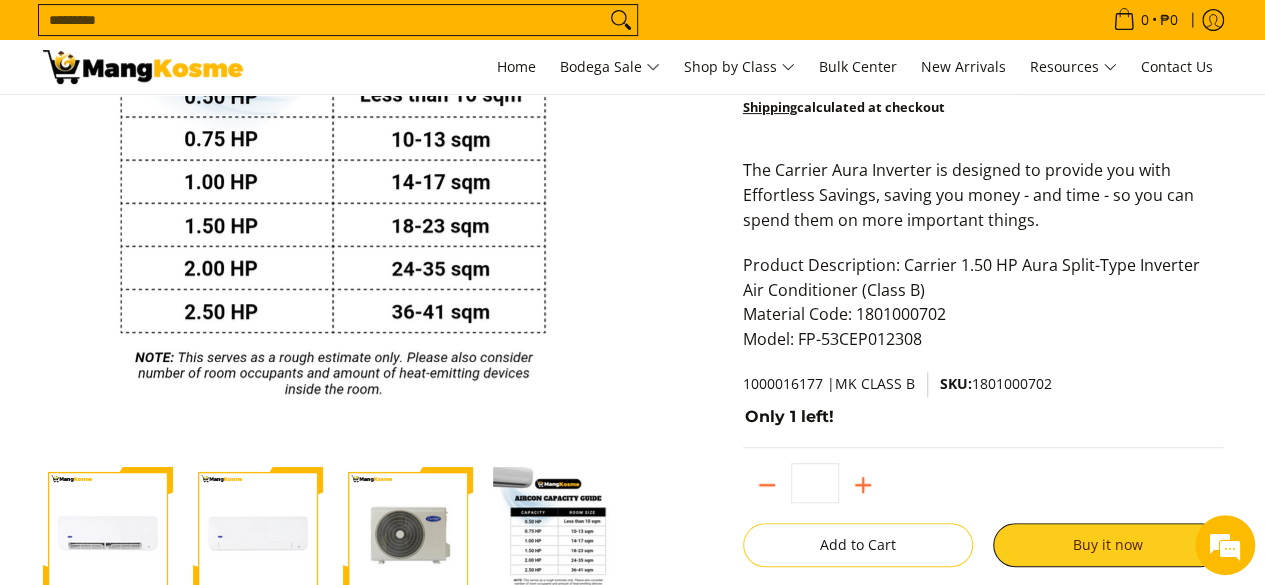 click at bounding box center [558, 532] 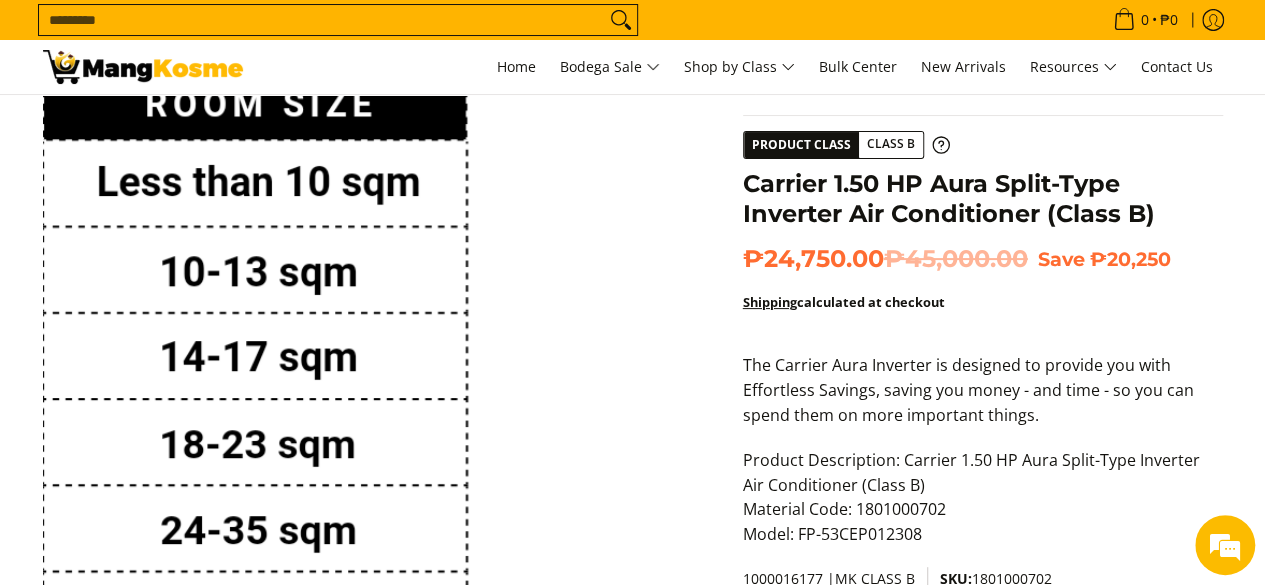 scroll, scrollTop: 91, scrollLeft: 0, axis: vertical 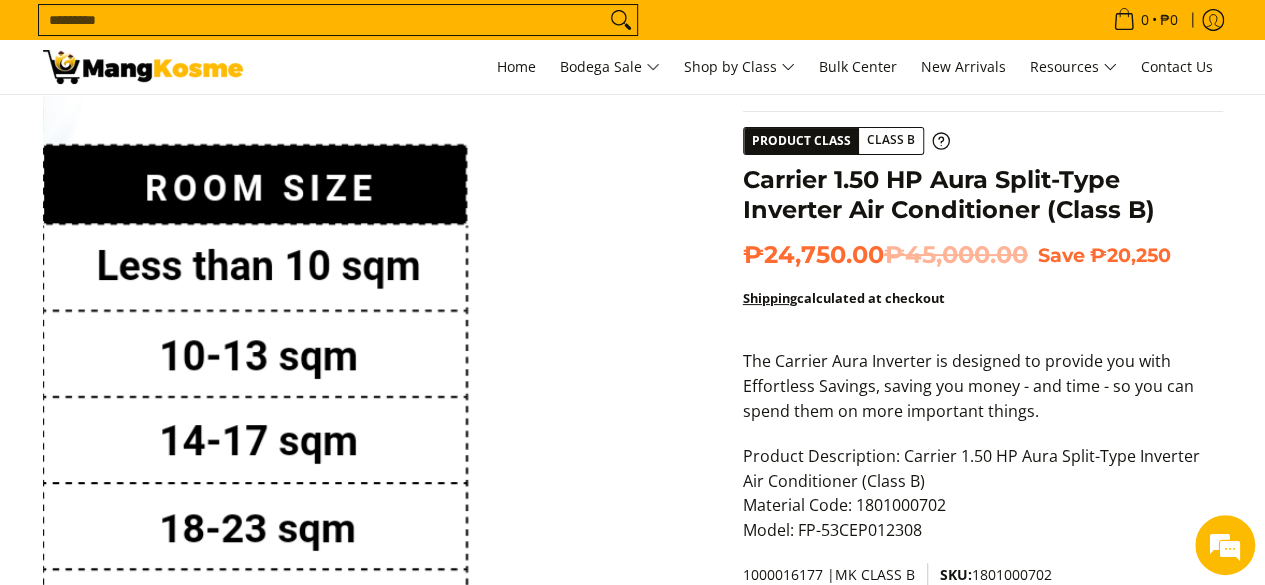 click at bounding box center [333, 334] 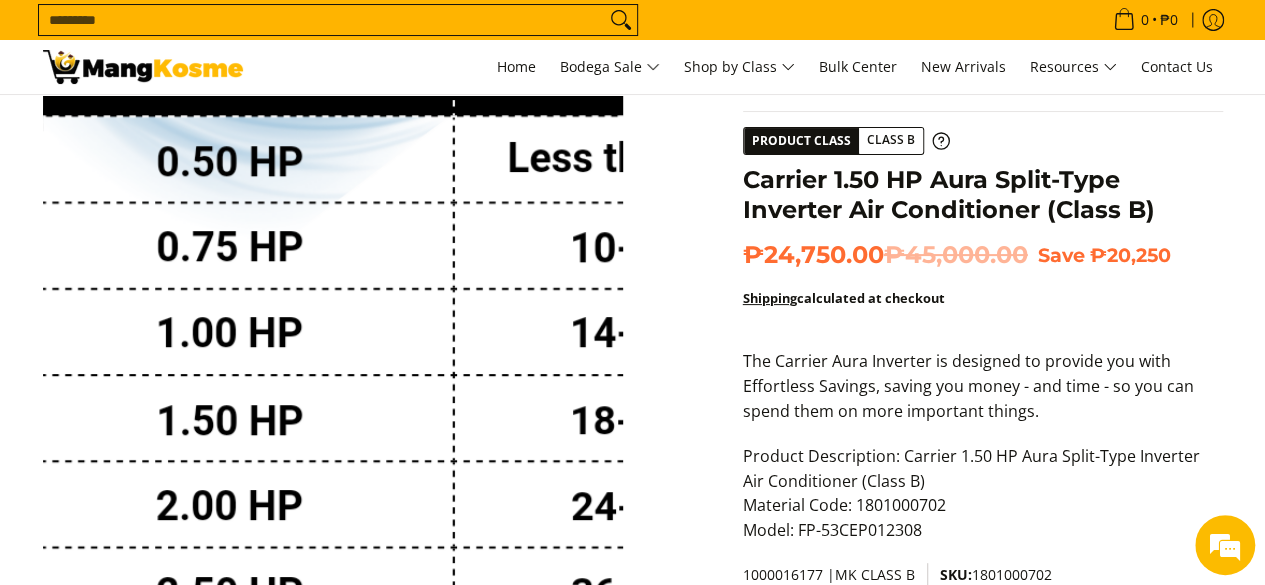 click at bounding box center (333, 334) 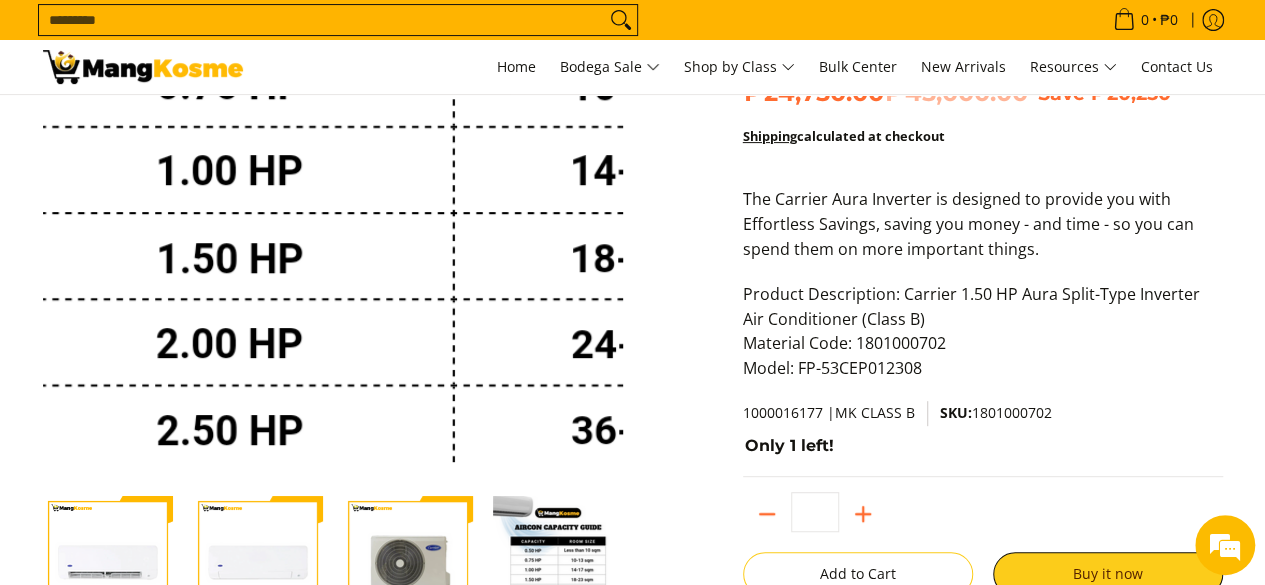 scroll, scrollTop: 255, scrollLeft: 0, axis: vertical 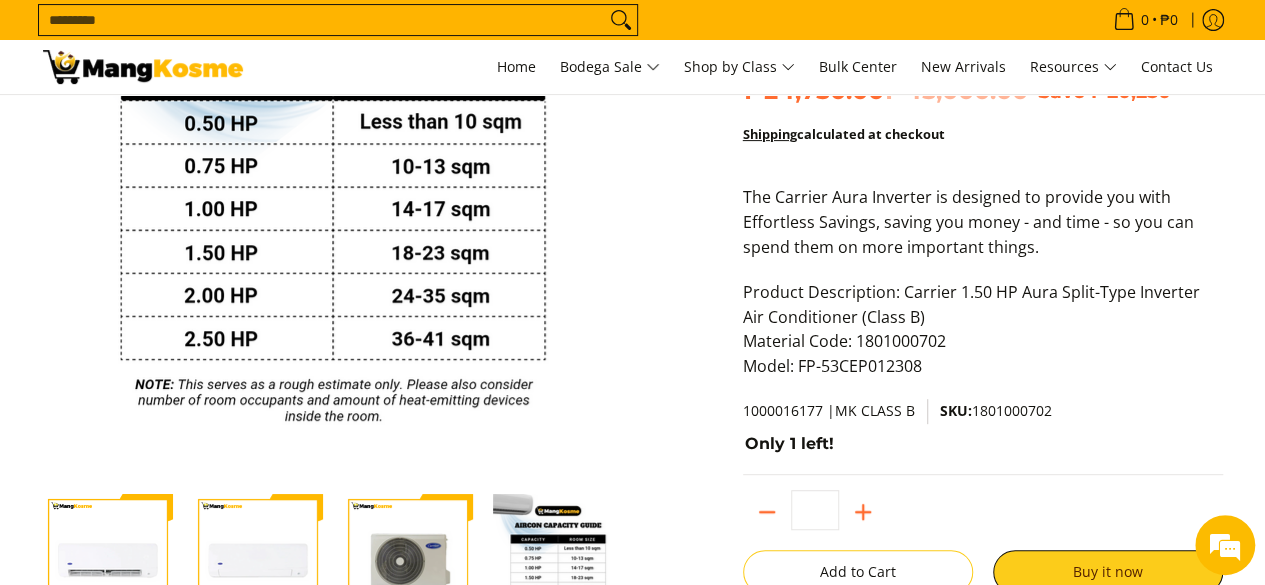 click at bounding box center (558, 559) 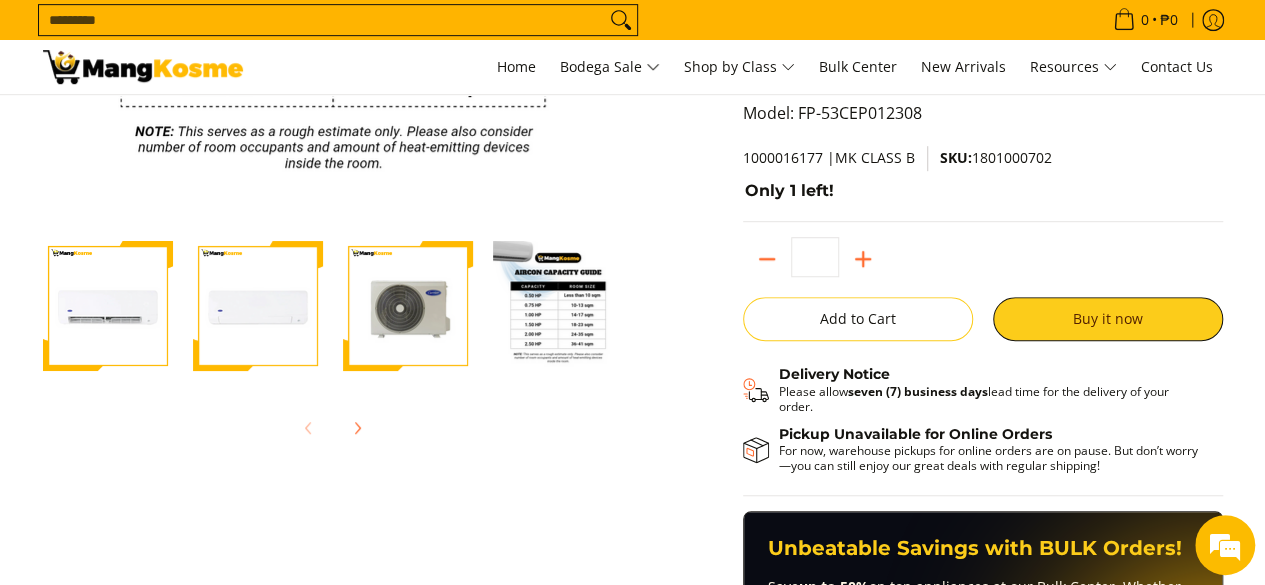 scroll, scrollTop: 554, scrollLeft: 0, axis: vertical 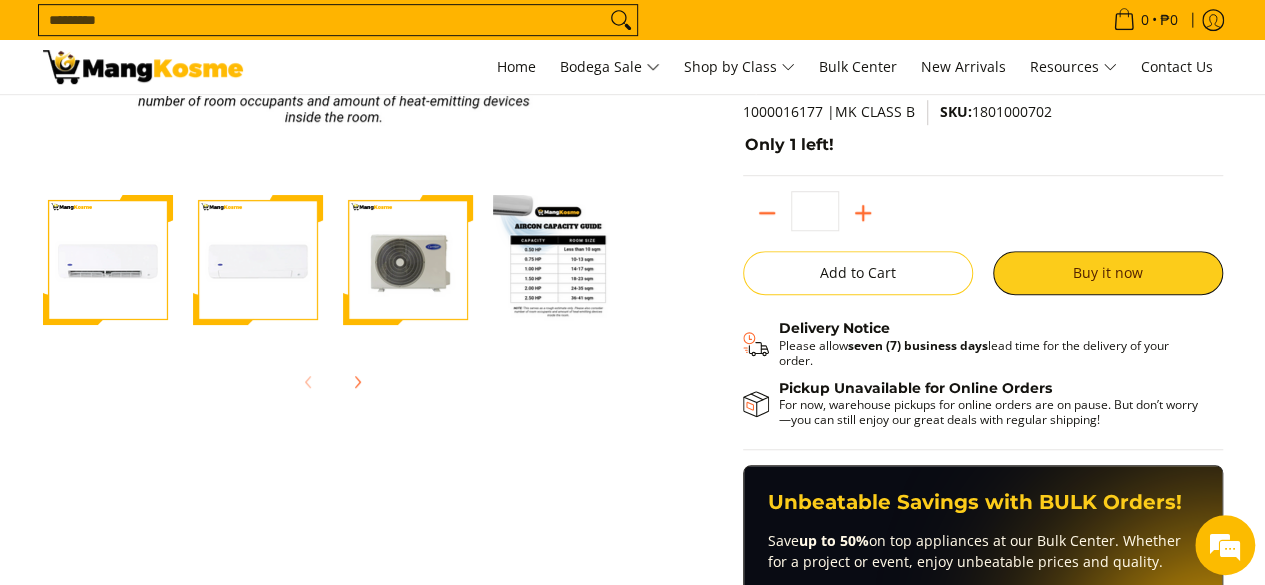click at bounding box center (258, 260) 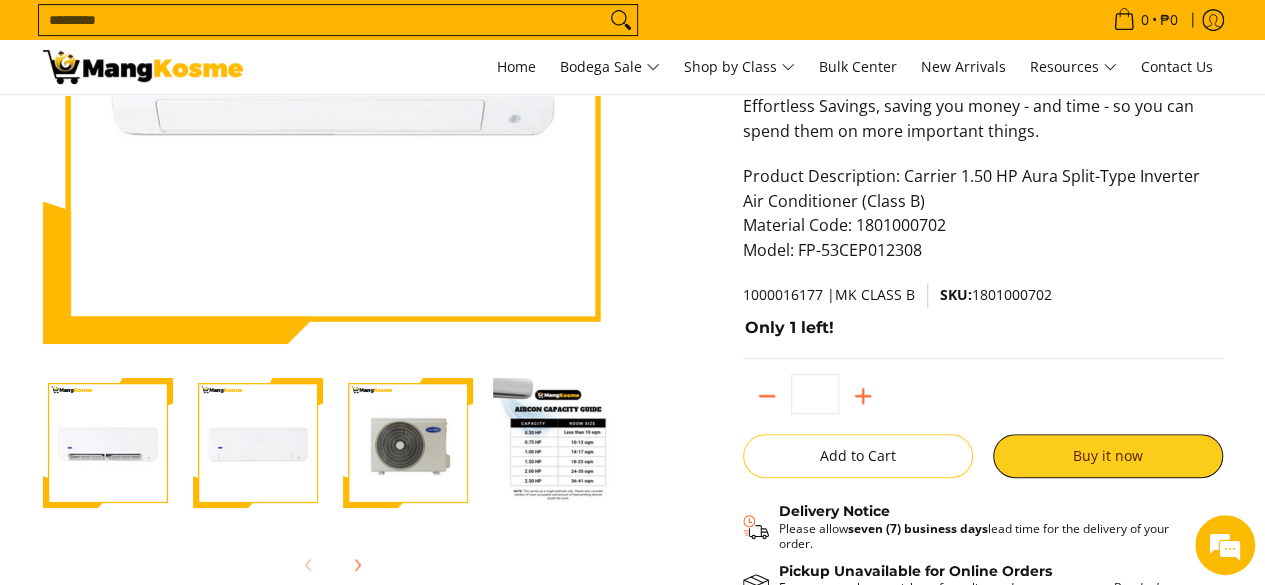 scroll, scrollTop: 373, scrollLeft: 0, axis: vertical 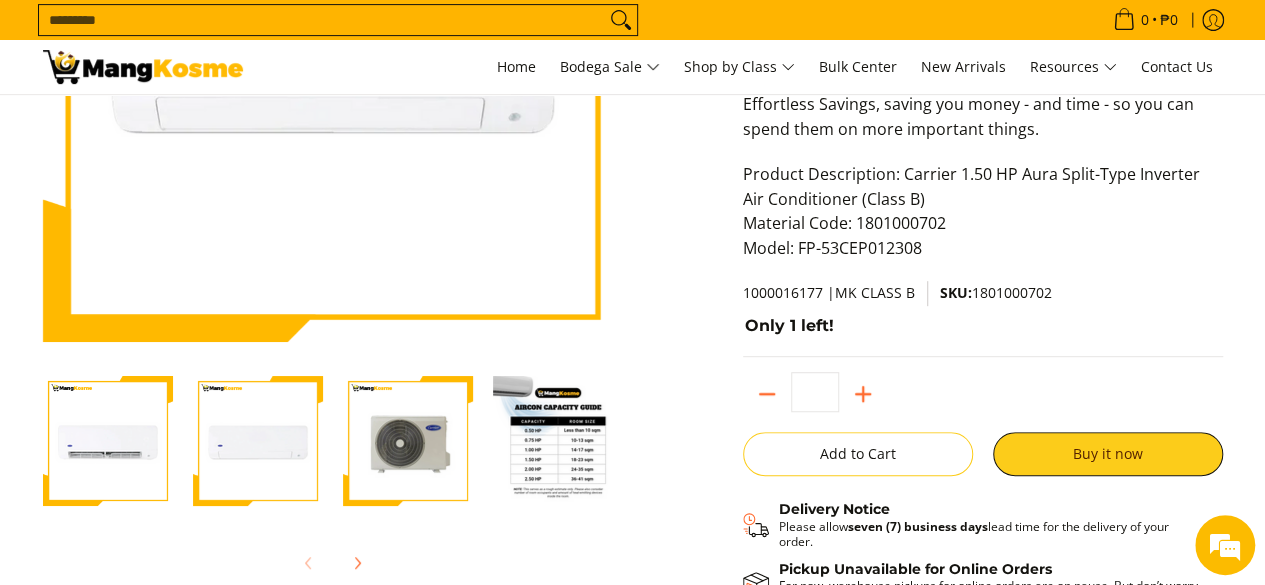 drag, startPoint x: 118, startPoint y: 455, endPoint x: 552, endPoint y: 401, distance: 437.34656 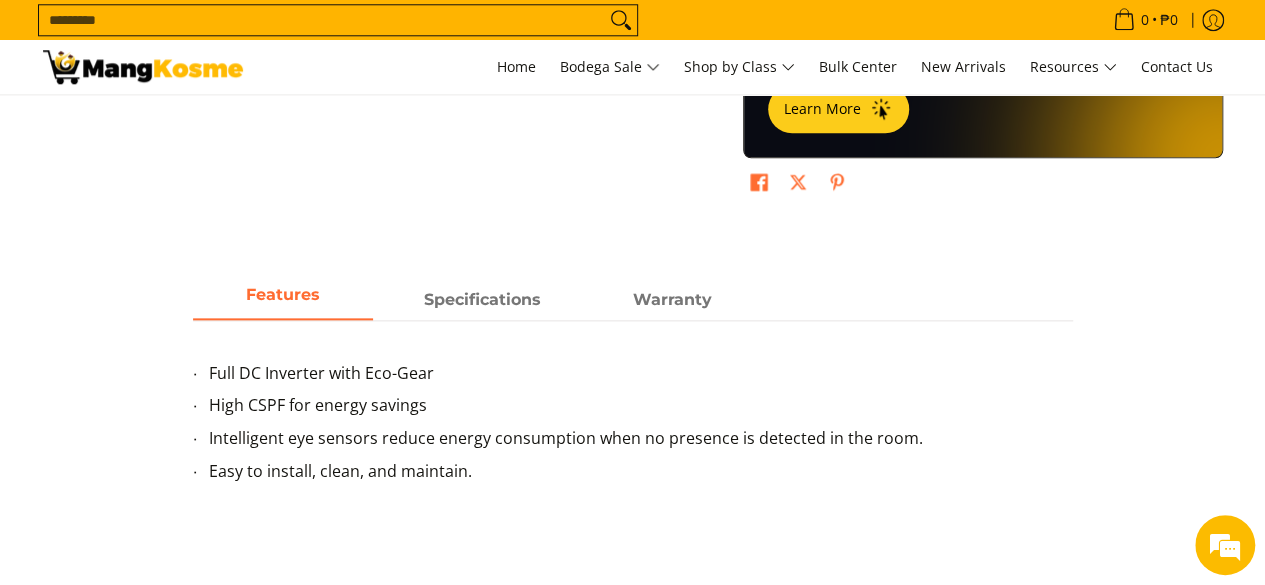 scroll, scrollTop: 1075, scrollLeft: 0, axis: vertical 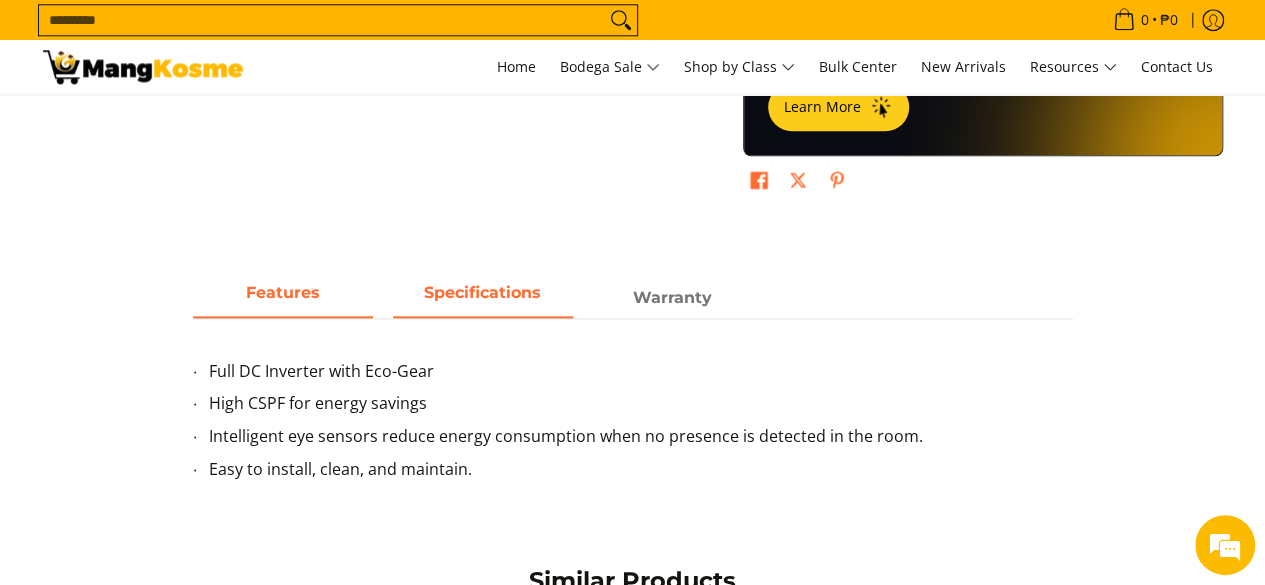click on "Specifications" at bounding box center (482, 292) 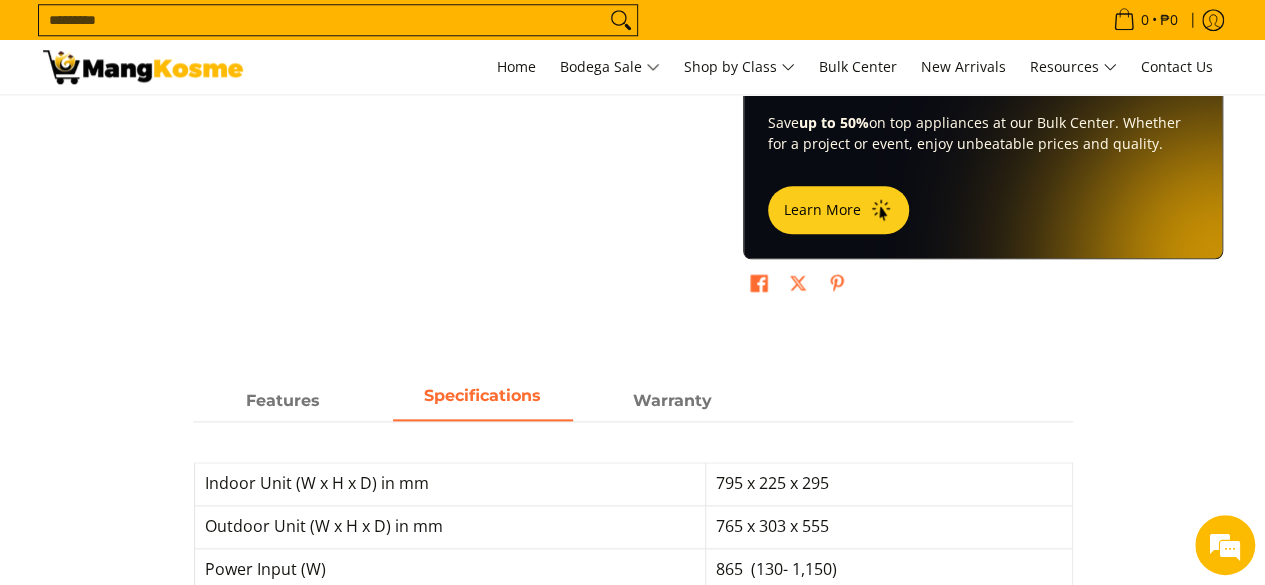 scroll, scrollTop: 971, scrollLeft: 0, axis: vertical 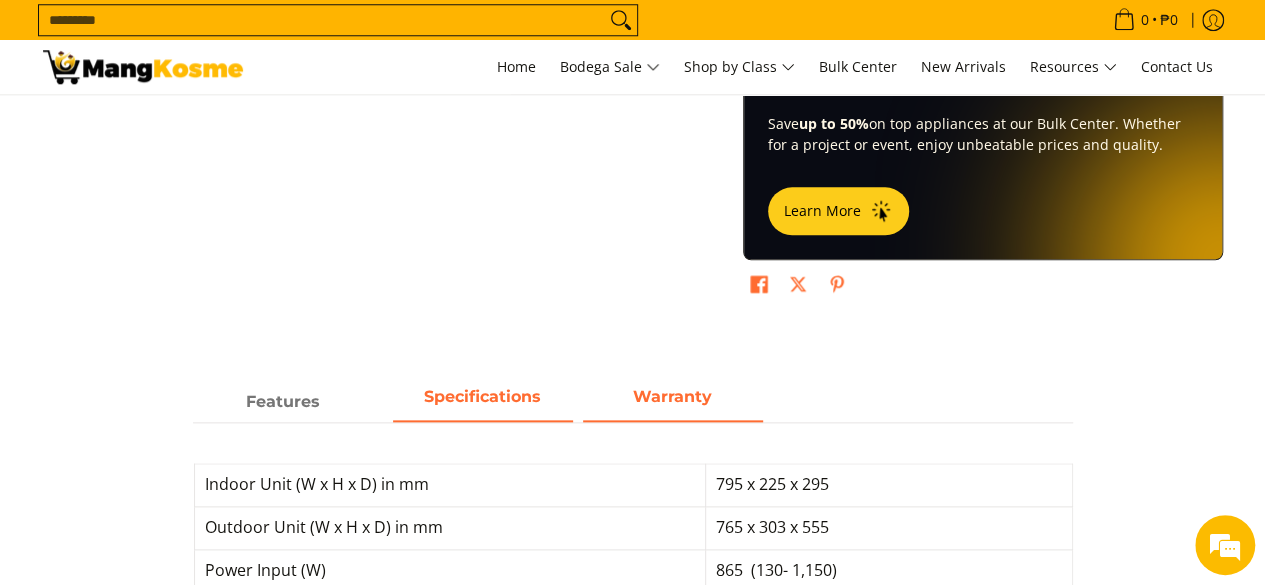 click on "Warranty" at bounding box center [673, 402] 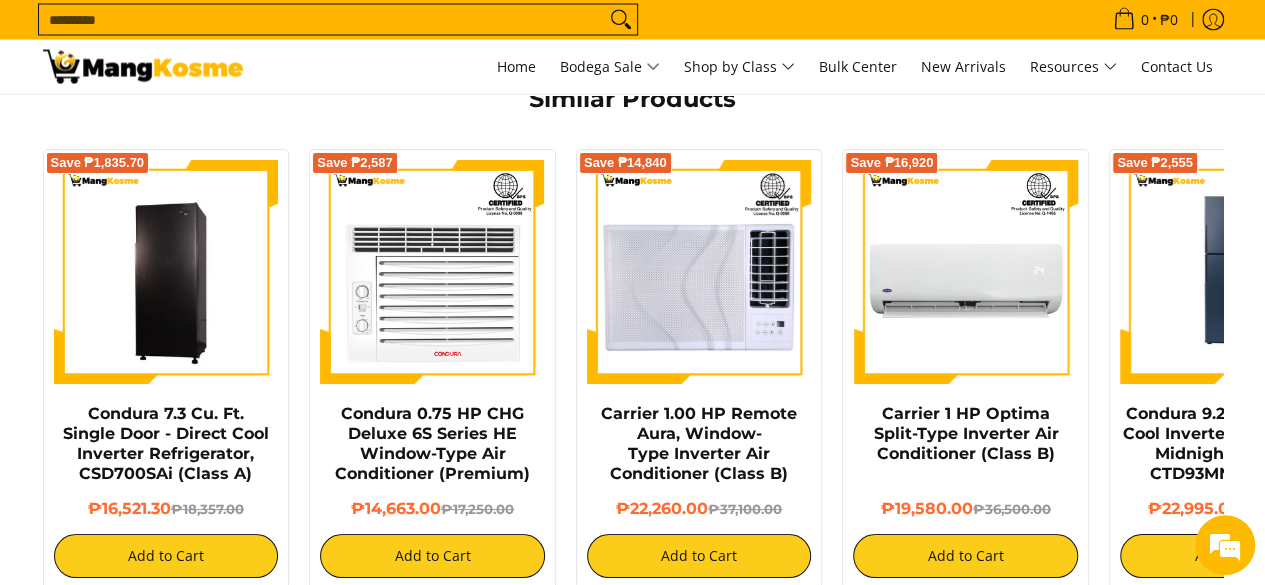 scroll, scrollTop: 1950, scrollLeft: 0, axis: vertical 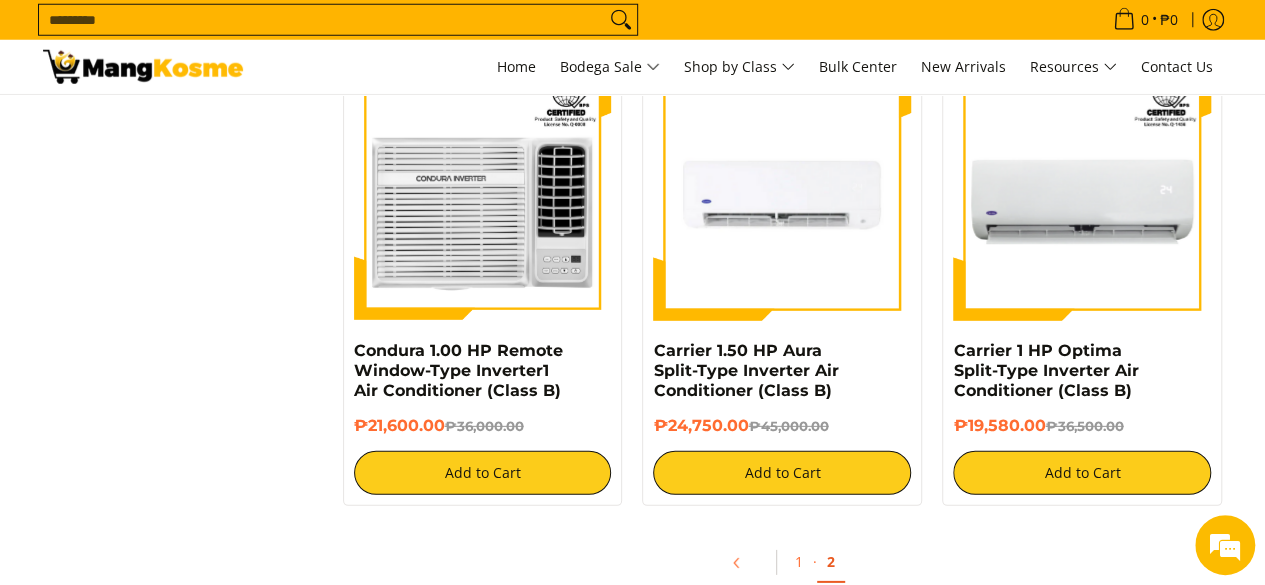 click on "2" at bounding box center [831, 562] 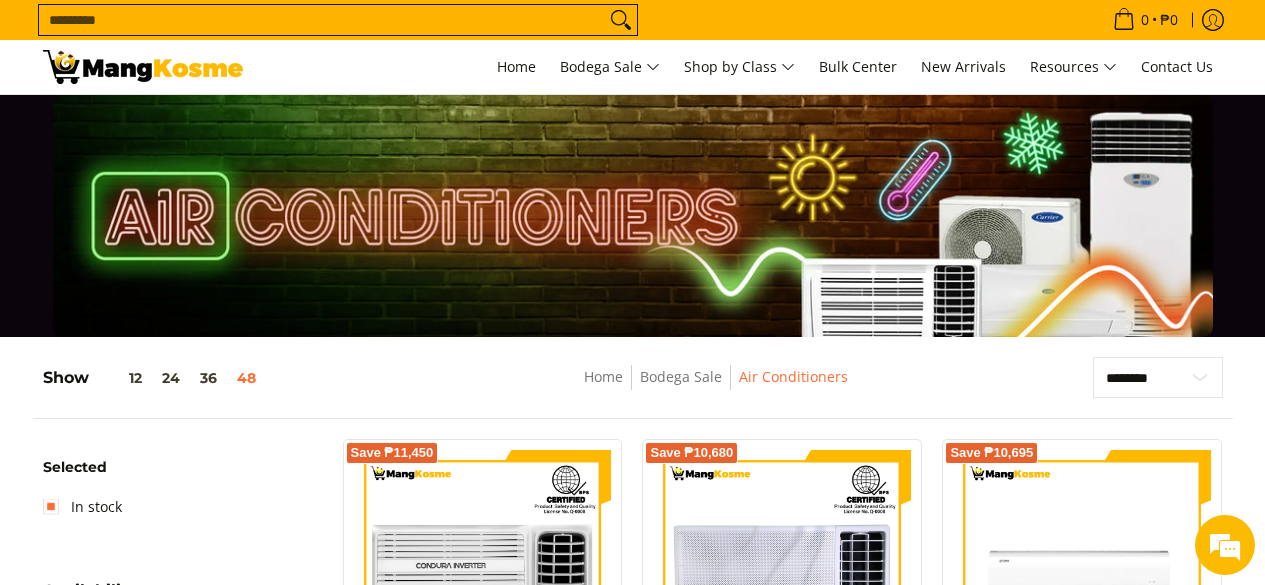 scroll, scrollTop: 257, scrollLeft: 0, axis: vertical 